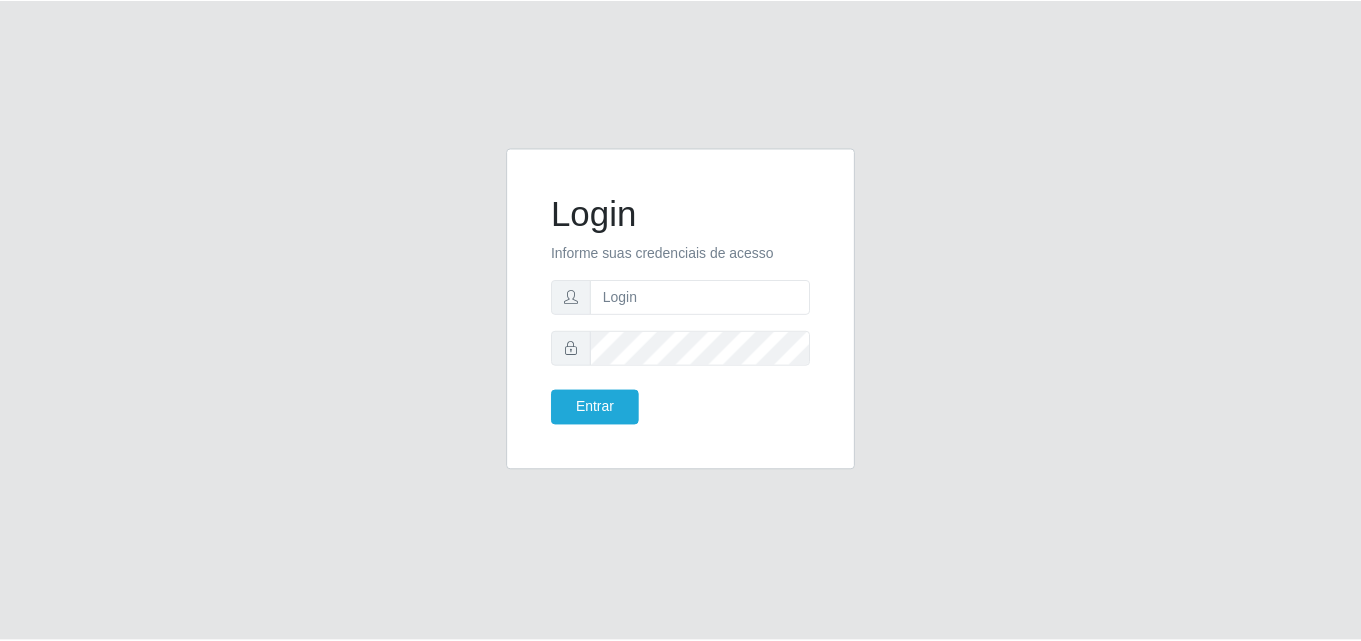 scroll, scrollTop: 0, scrollLeft: 0, axis: both 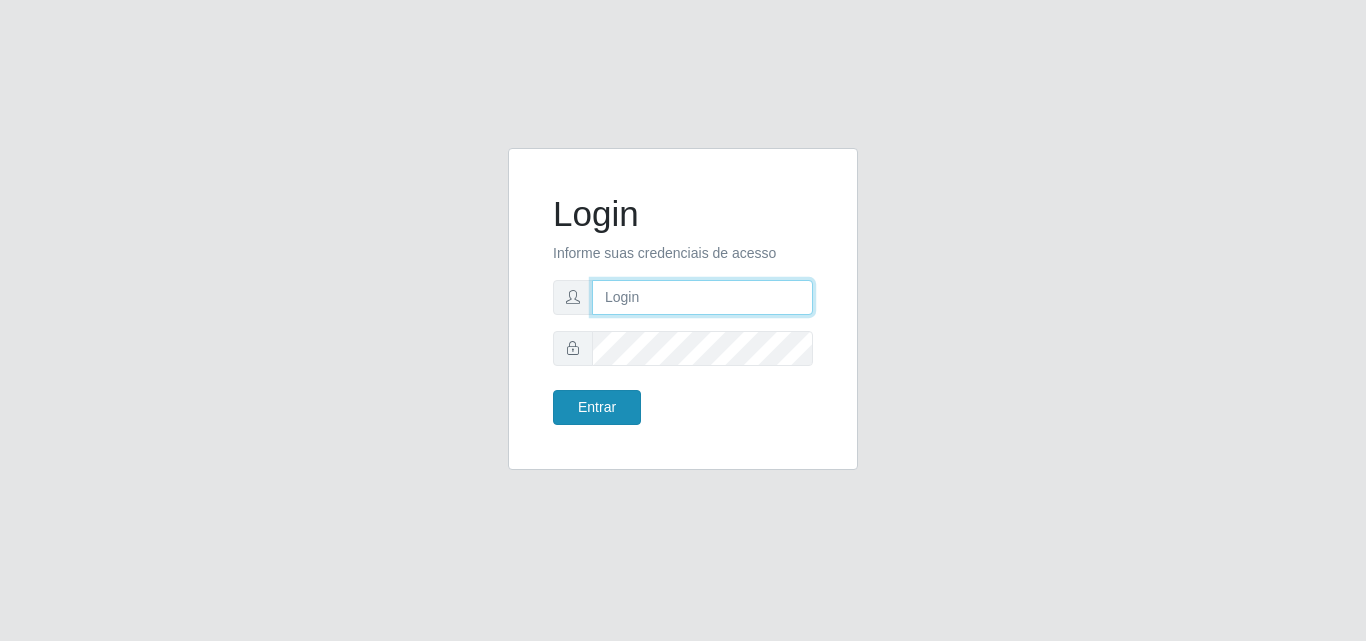 type on "[EMAIL_ADDRESS][DOMAIN_NAME]" 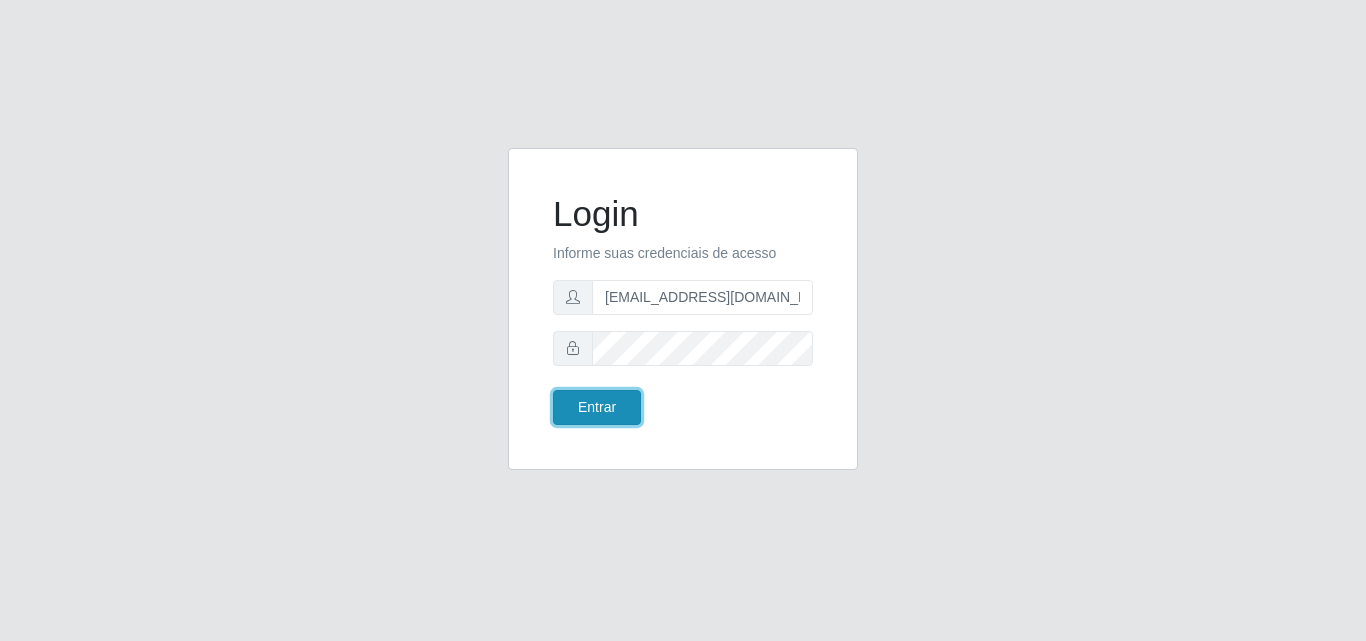 click on "Entrar" at bounding box center [597, 407] 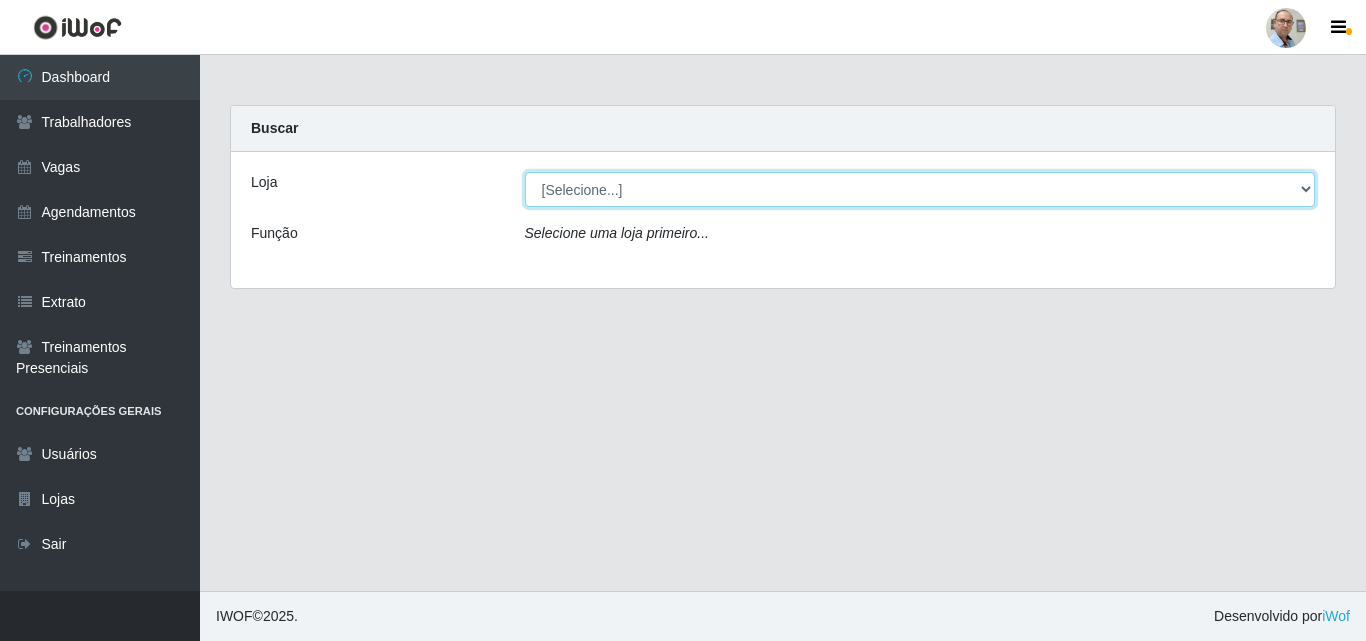 click on "[Selecione...] Mar Vermelho - Loja 04" at bounding box center (920, 189) 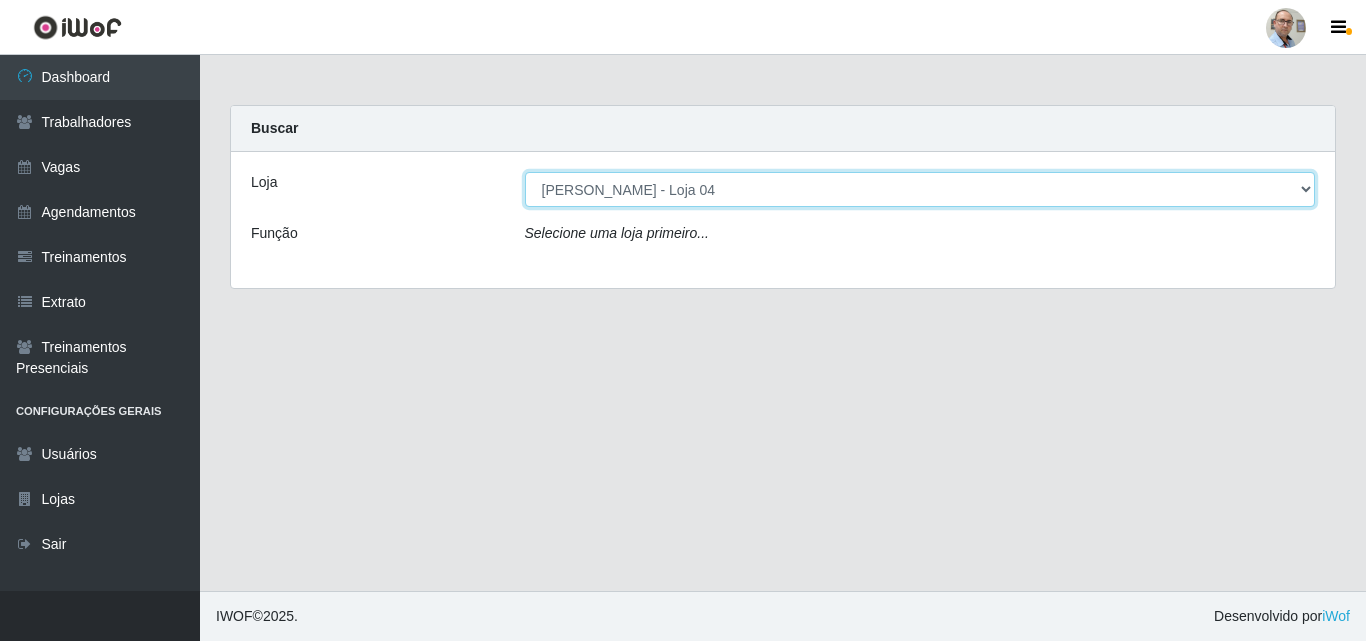 click on "[Selecione...] Mar Vermelho - Loja 04" at bounding box center (920, 189) 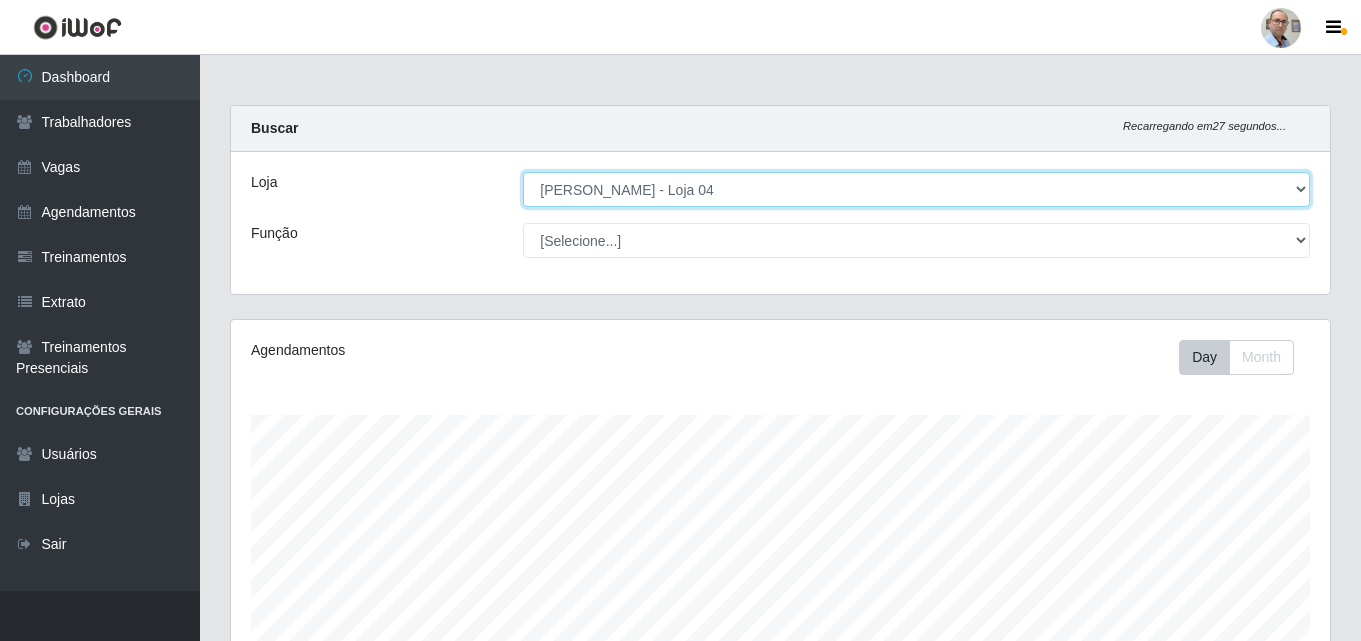 scroll, scrollTop: 999585, scrollLeft: 998901, axis: both 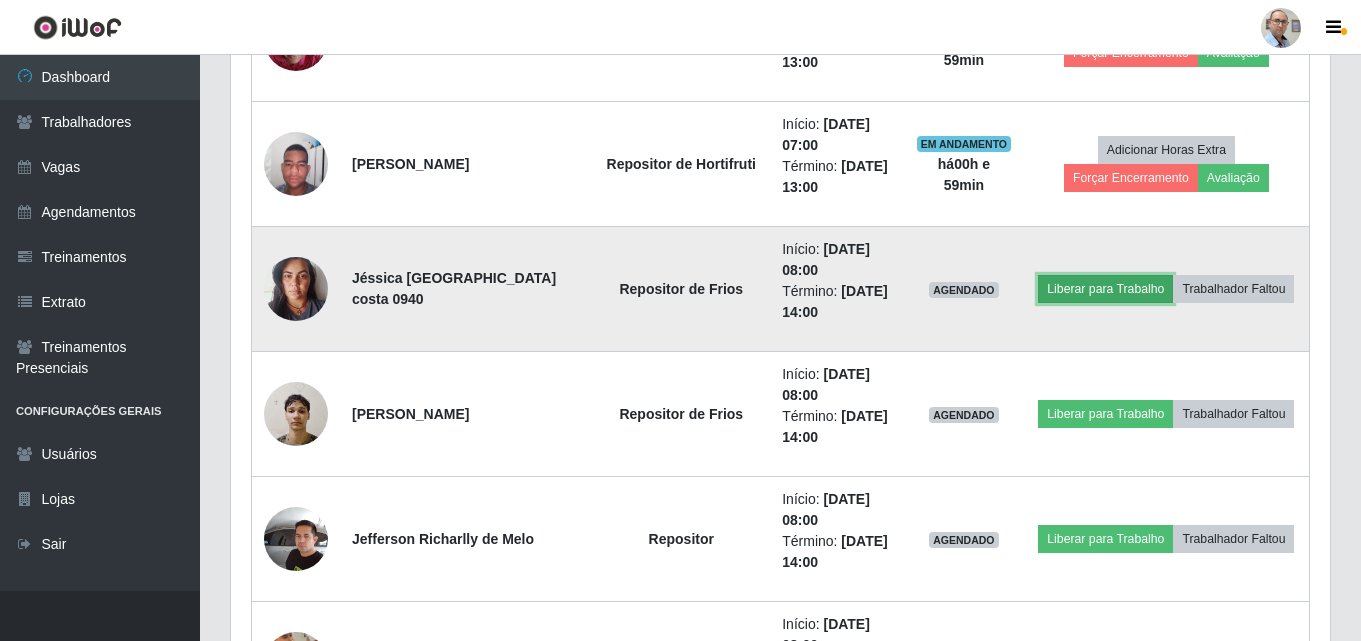 click on "Liberar para Trabalho" at bounding box center [1105, 289] 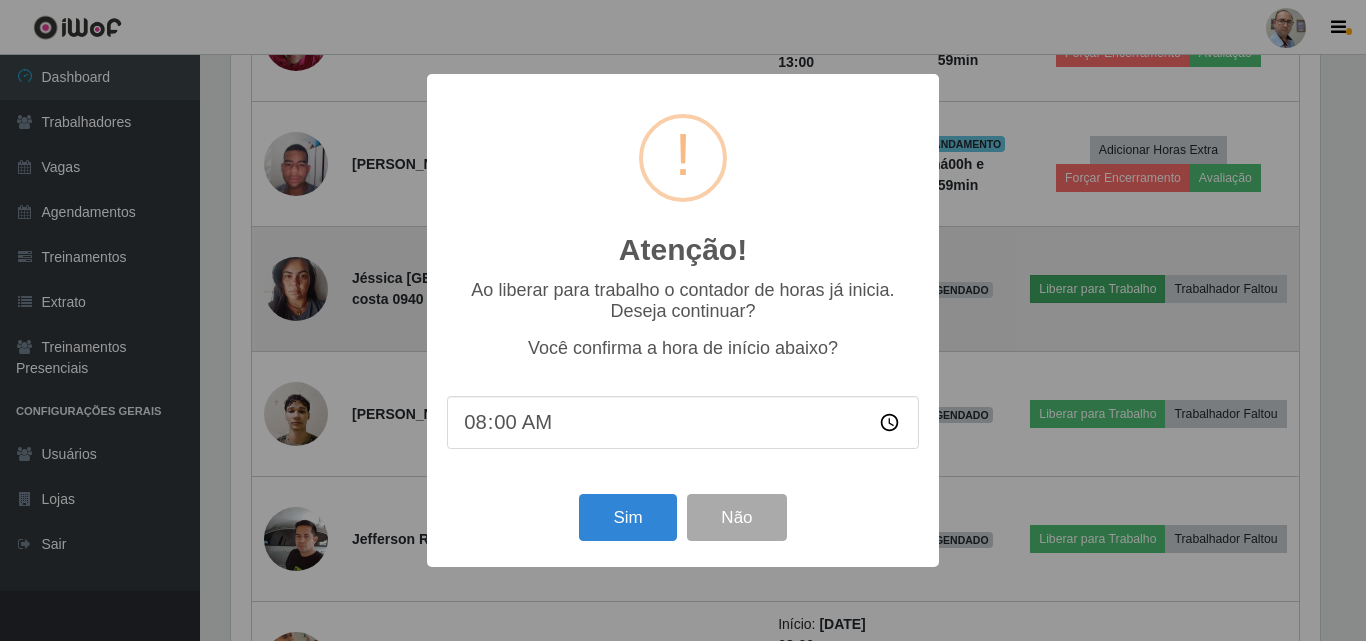 scroll, scrollTop: 999585, scrollLeft: 998911, axis: both 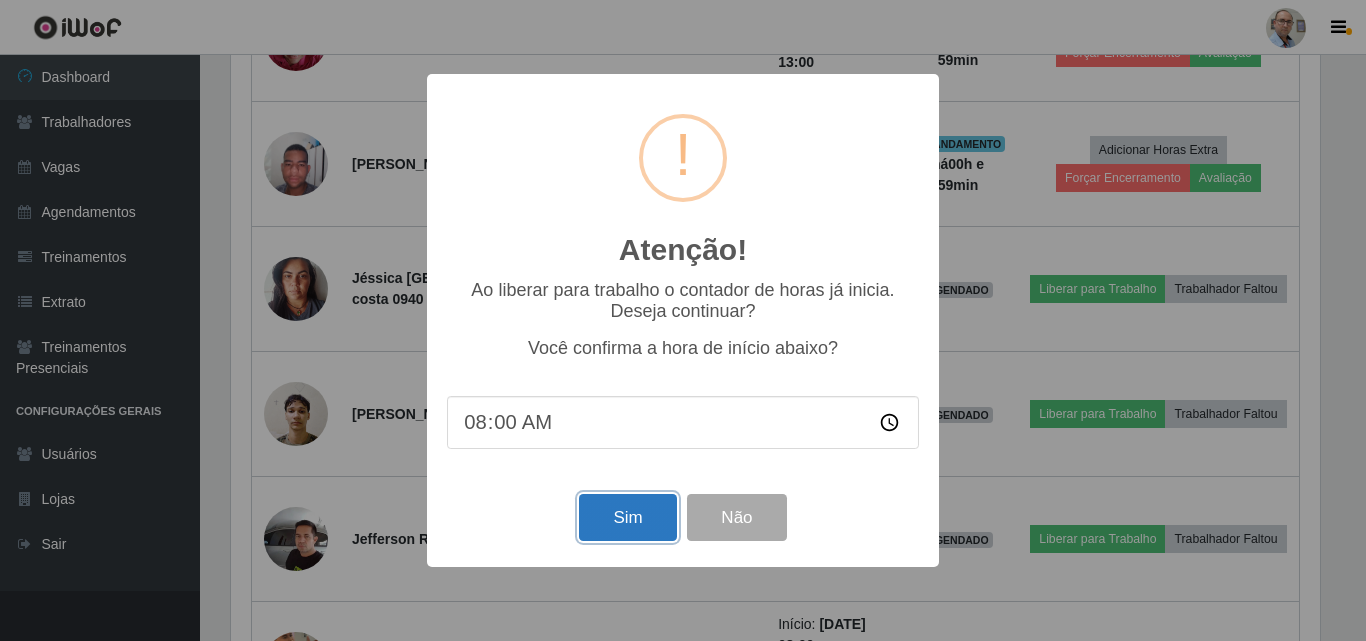 click on "Sim" at bounding box center (627, 517) 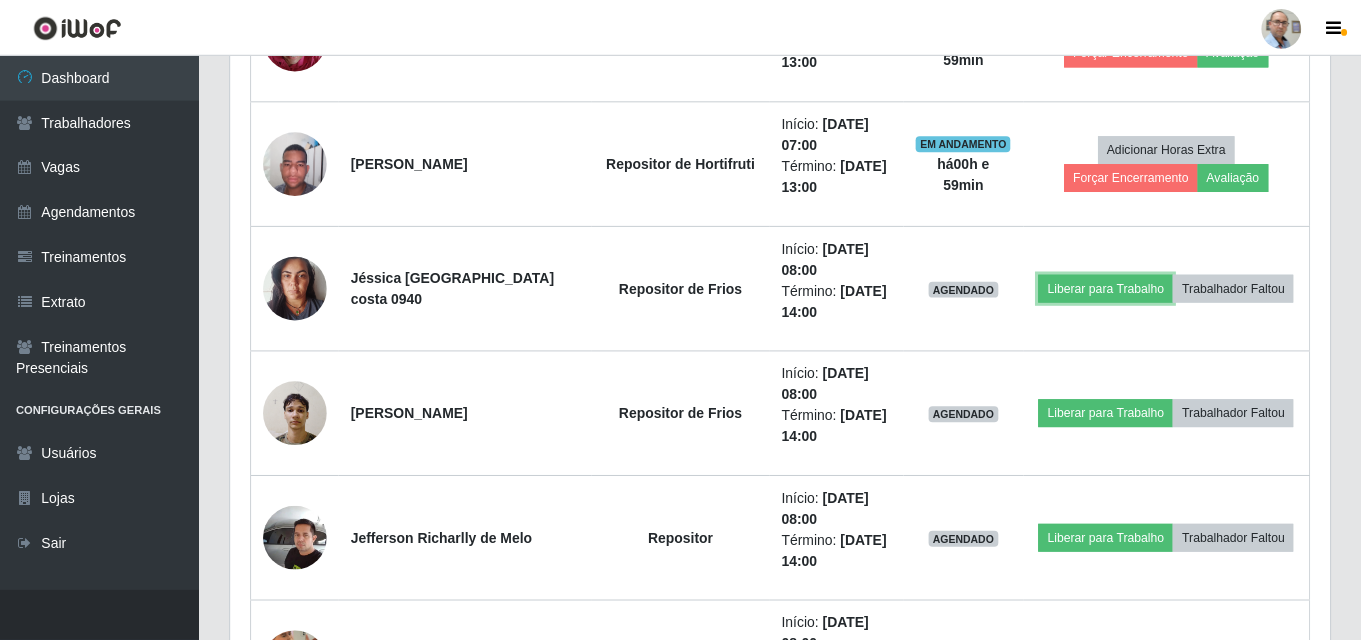 scroll, scrollTop: 999585, scrollLeft: 998901, axis: both 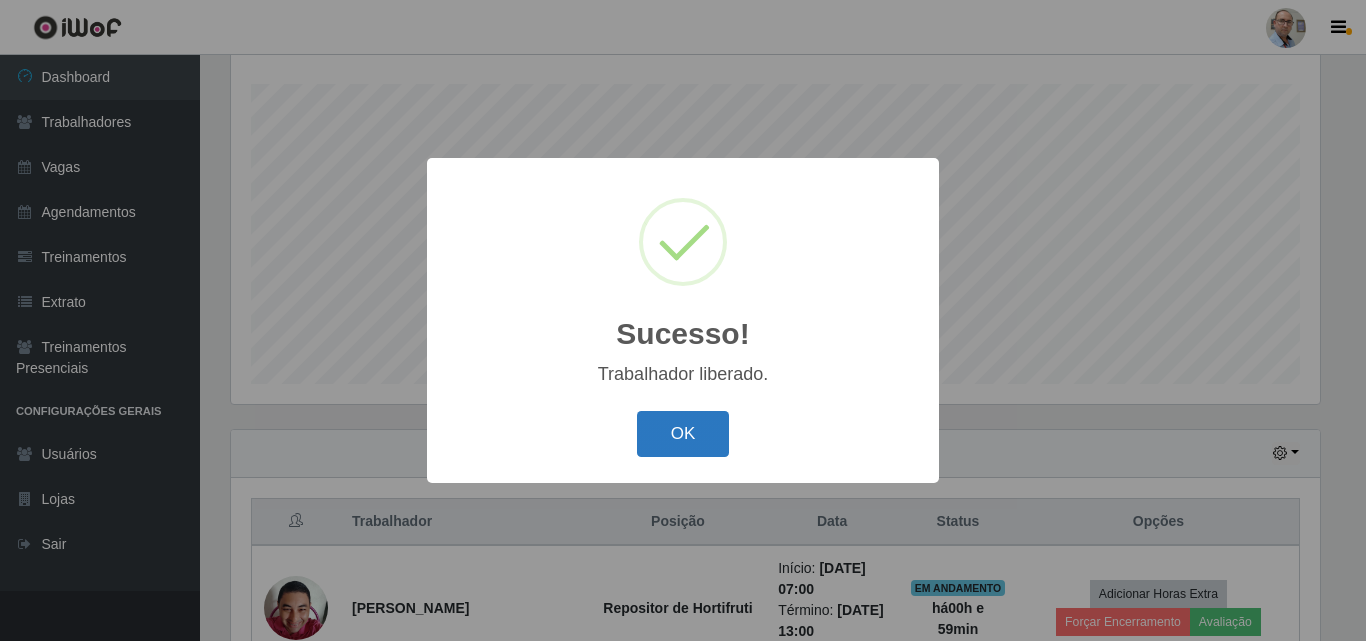 click on "OK" at bounding box center (683, 434) 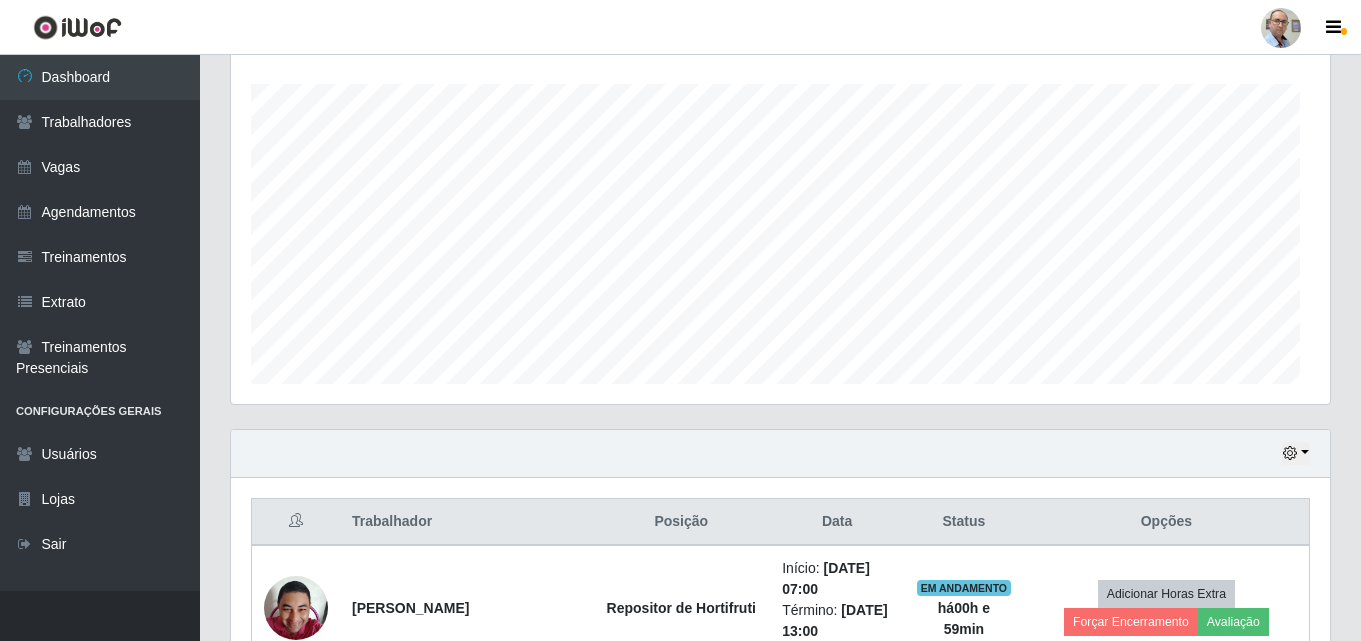 scroll, scrollTop: 999585, scrollLeft: 998901, axis: both 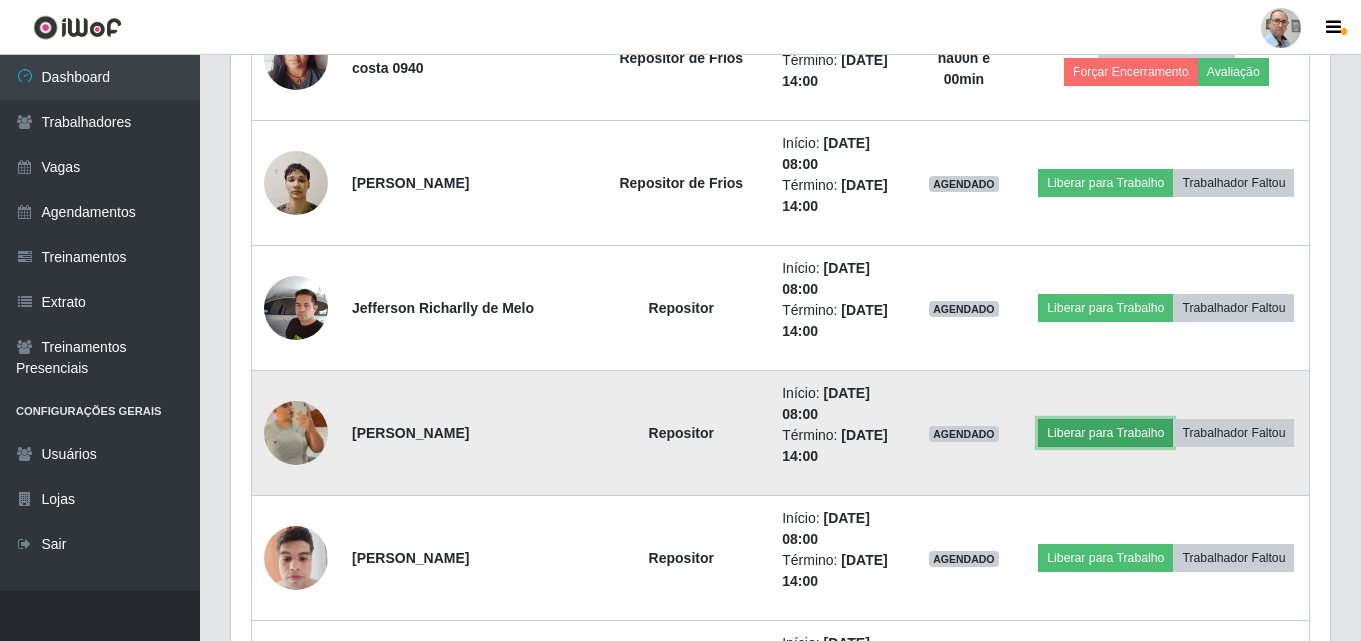 click on "Liberar para Trabalho" at bounding box center (1105, 433) 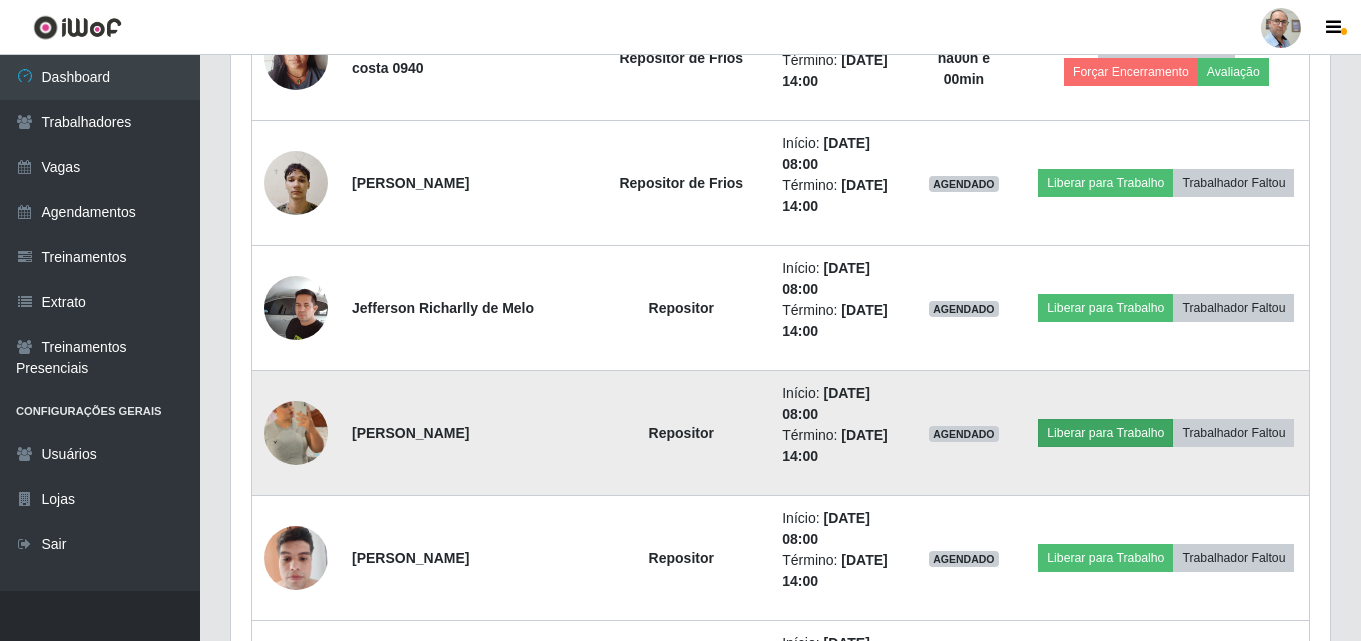 scroll, scrollTop: 999585, scrollLeft: 998911, axis: both 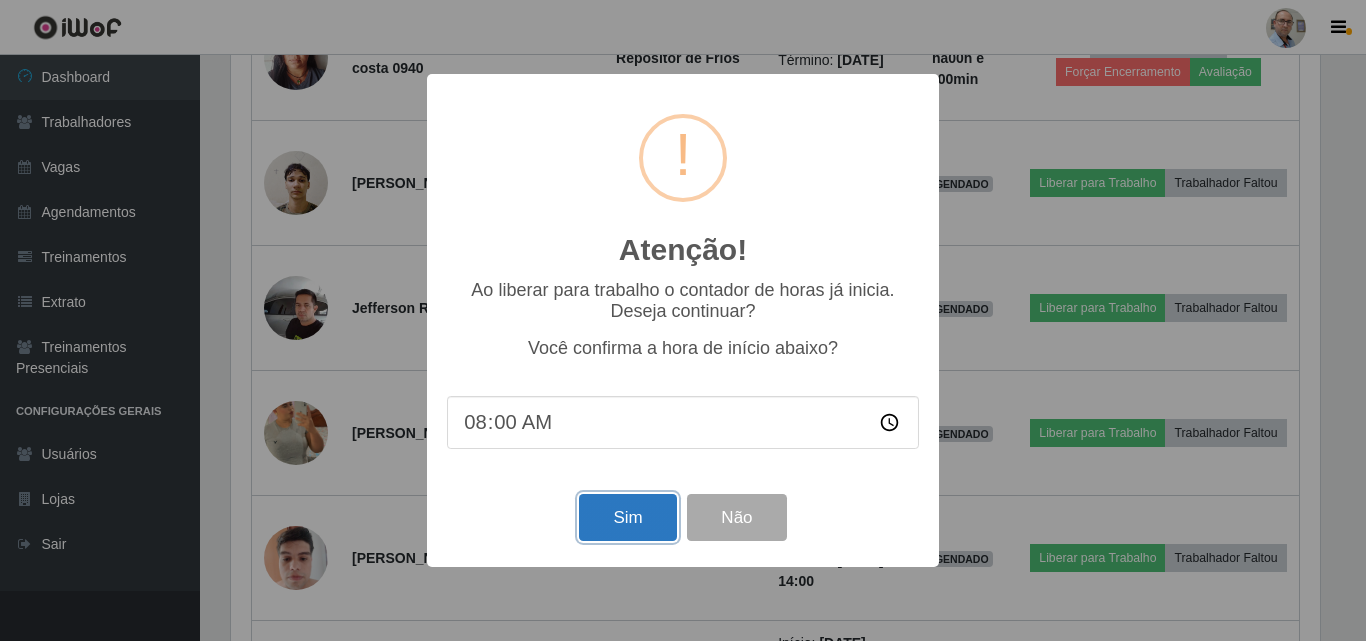 click on "Sim" at bounding box center (627, 517) 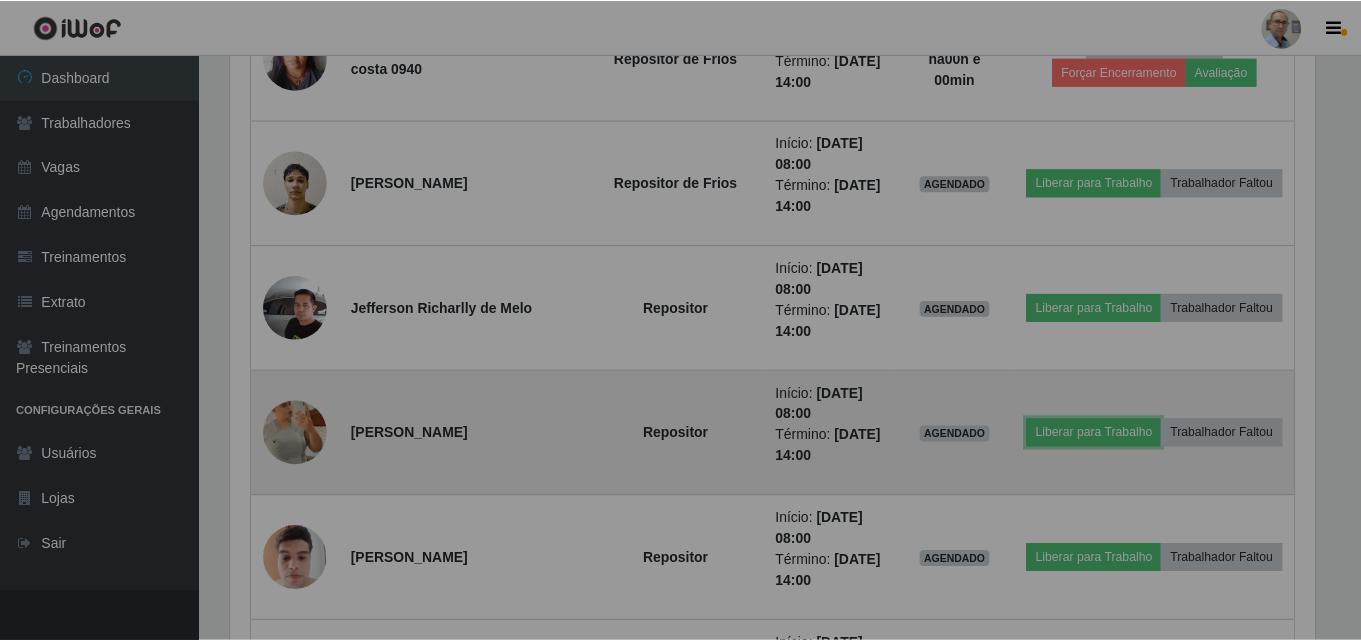 scroll, scrollTop: 999585, scrollLeft: 998901, axis: both 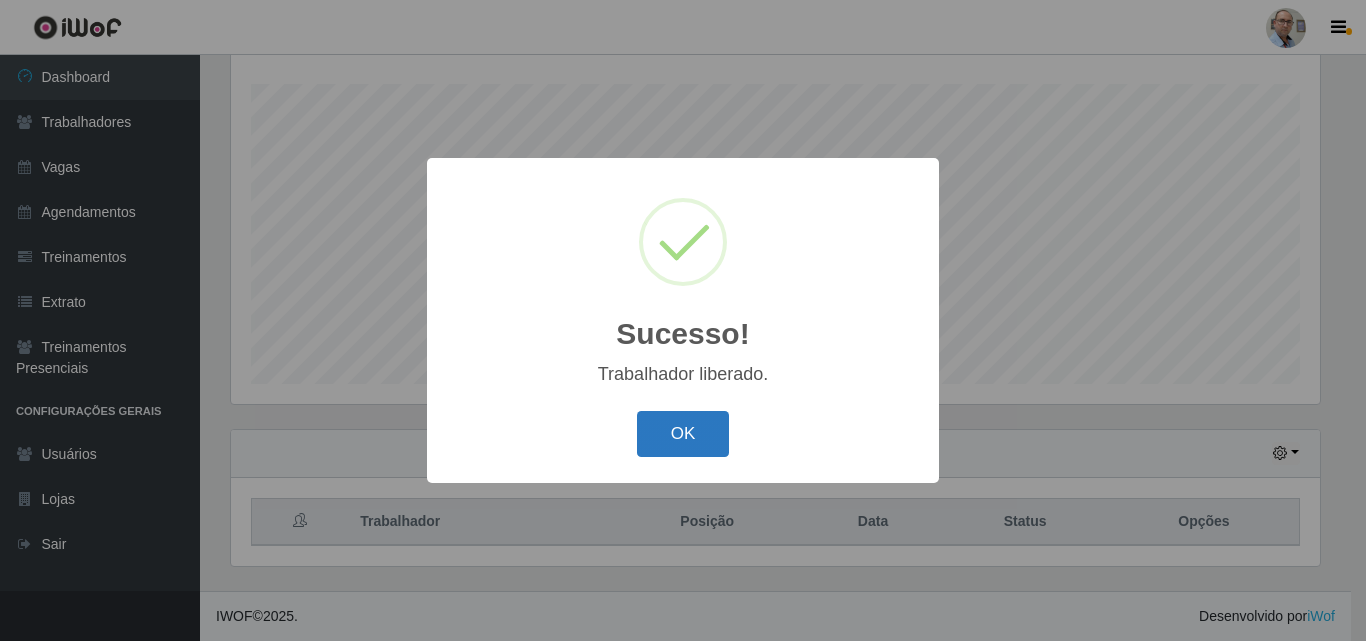click on "OK" at bounding box center [683, 434] 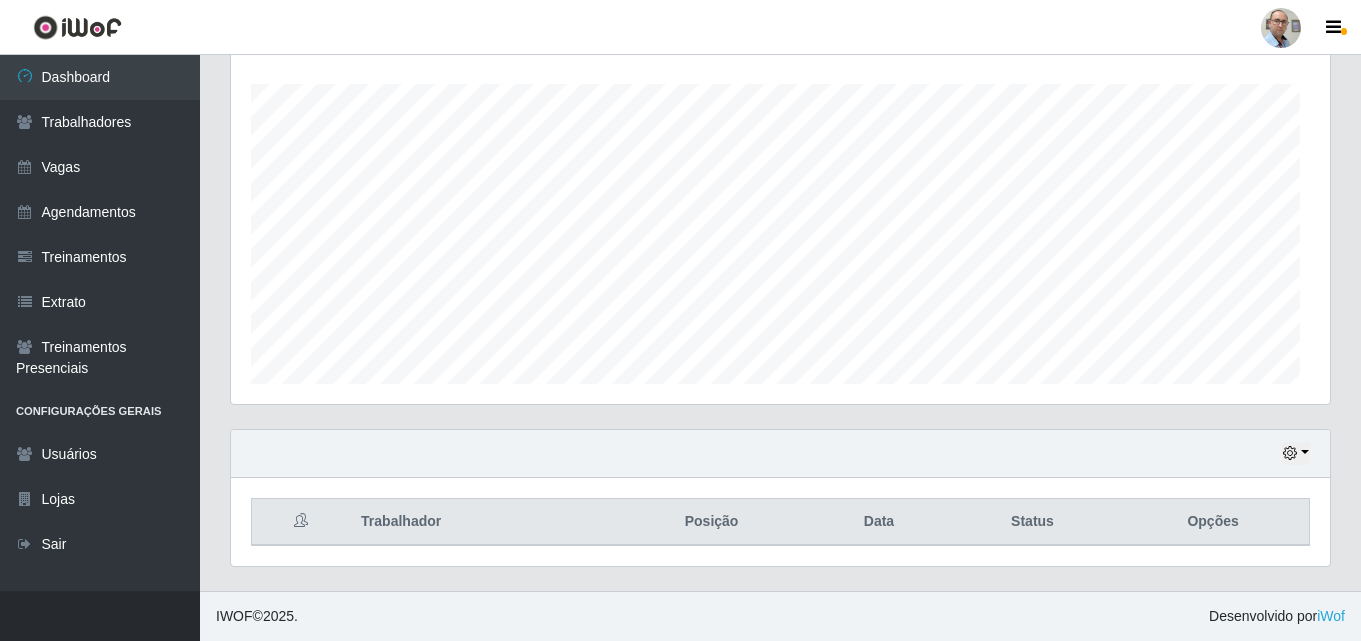 scroll, scrollTop: 999585, scrollLeft: 998901, axis: both 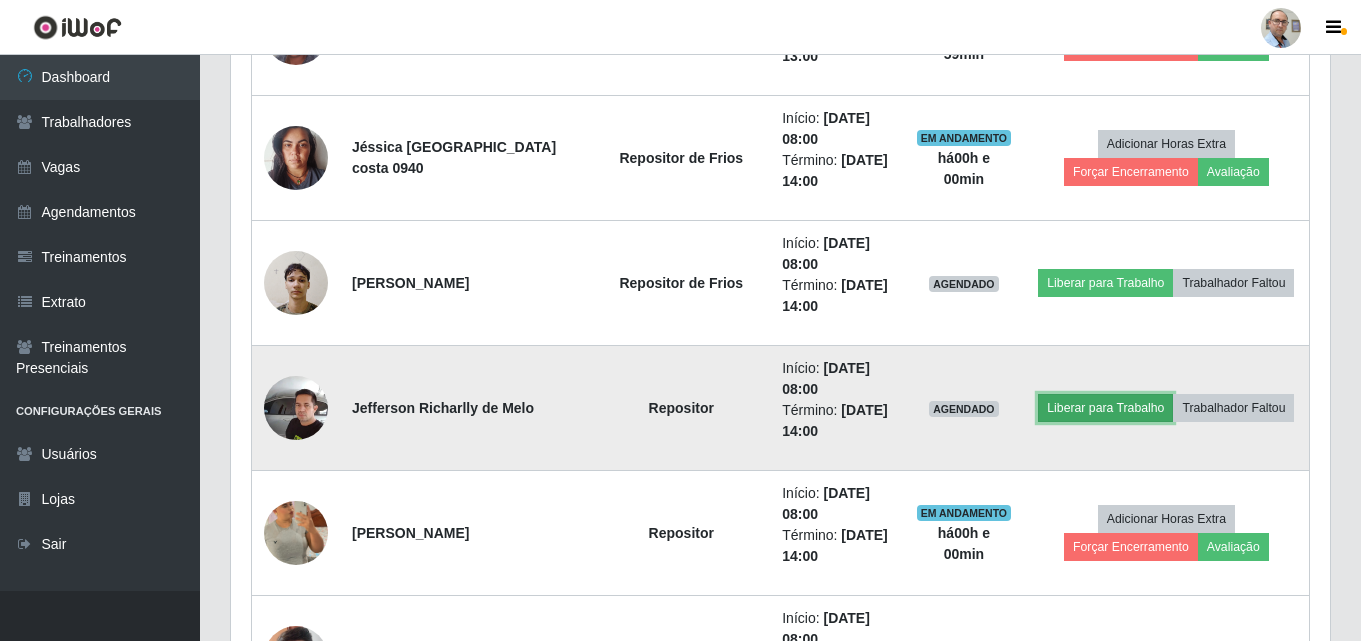 click on "Liberar para Trabalho" at bounding box center (1105, 408) 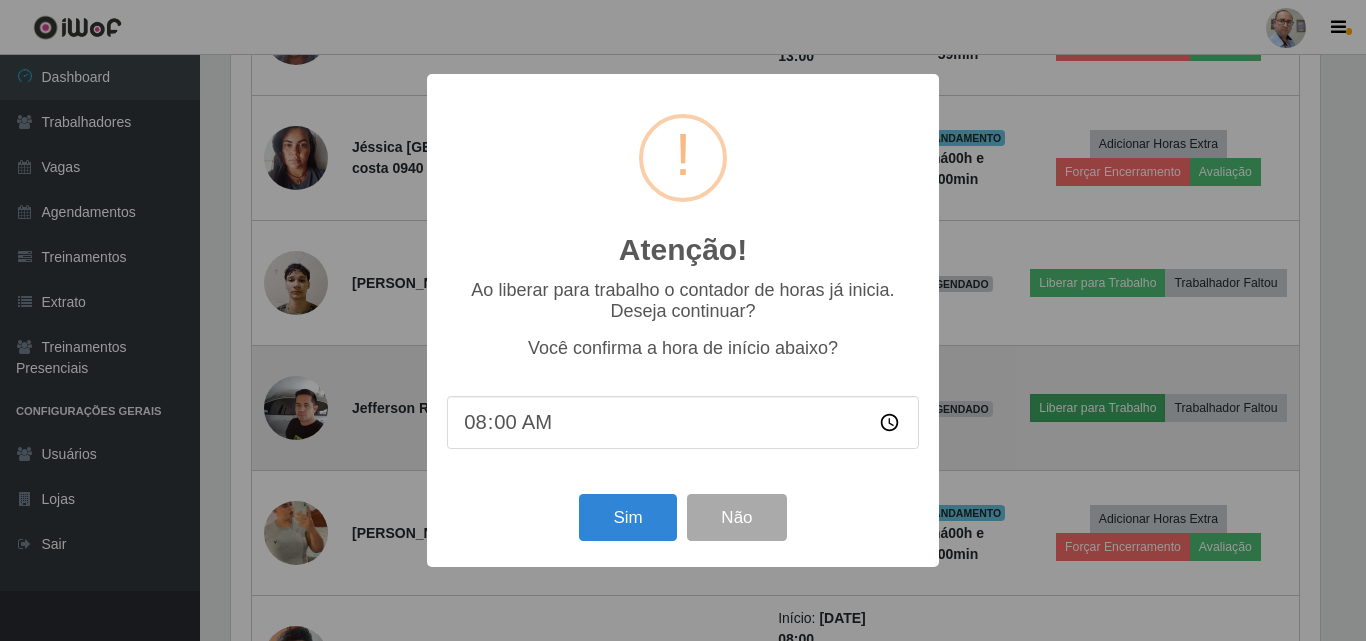 scroll, scrollTop: 999585, scrollLeft: 998911, axis: both 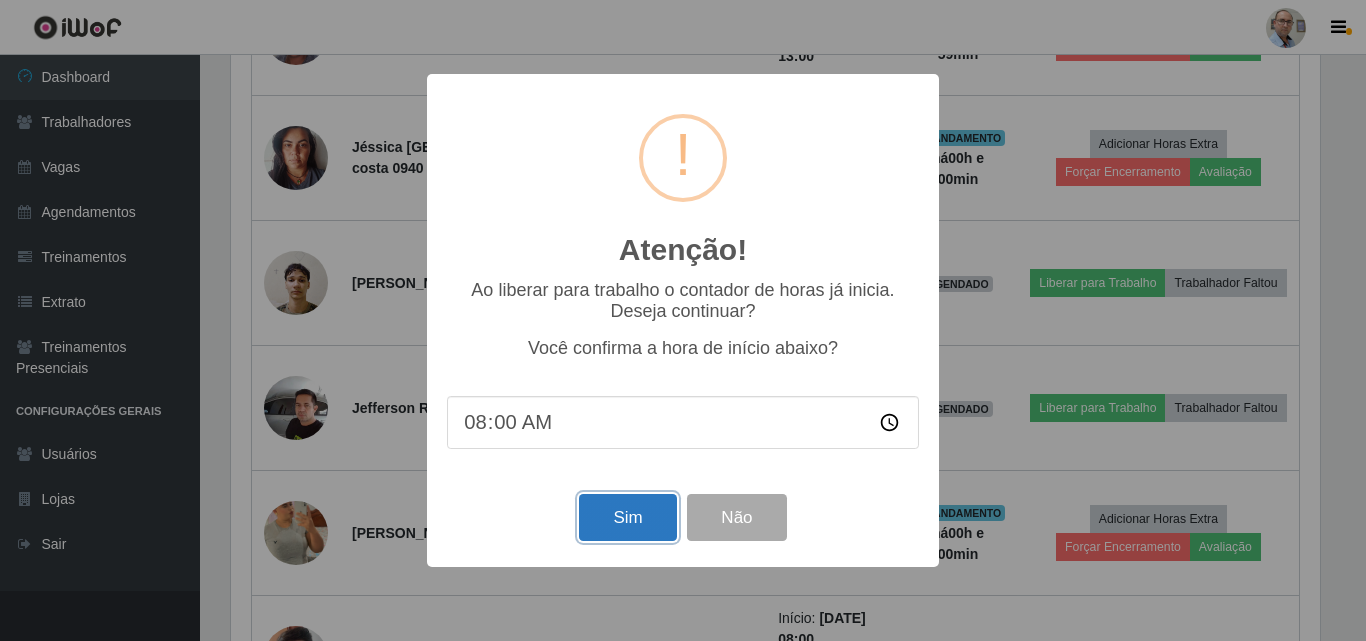 click on "Sim" at bounding box center (627, 517) 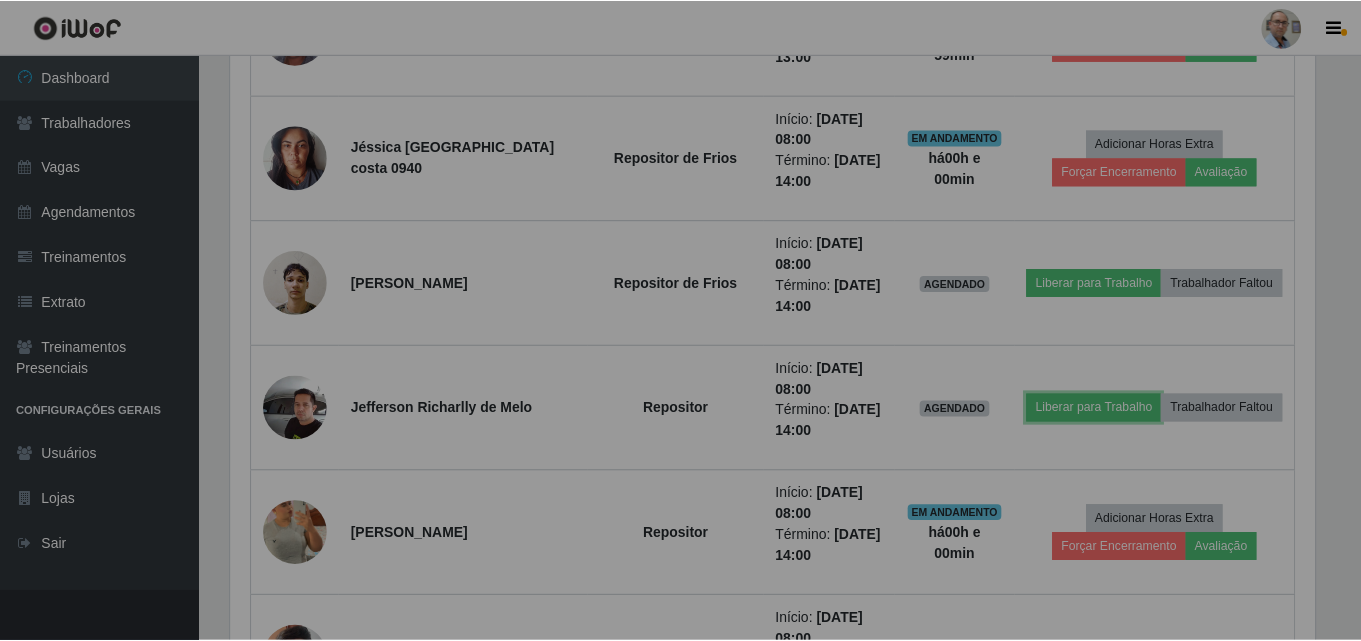 scroll, scrollTop: 999585, scrollLeft: 998901, axis: both 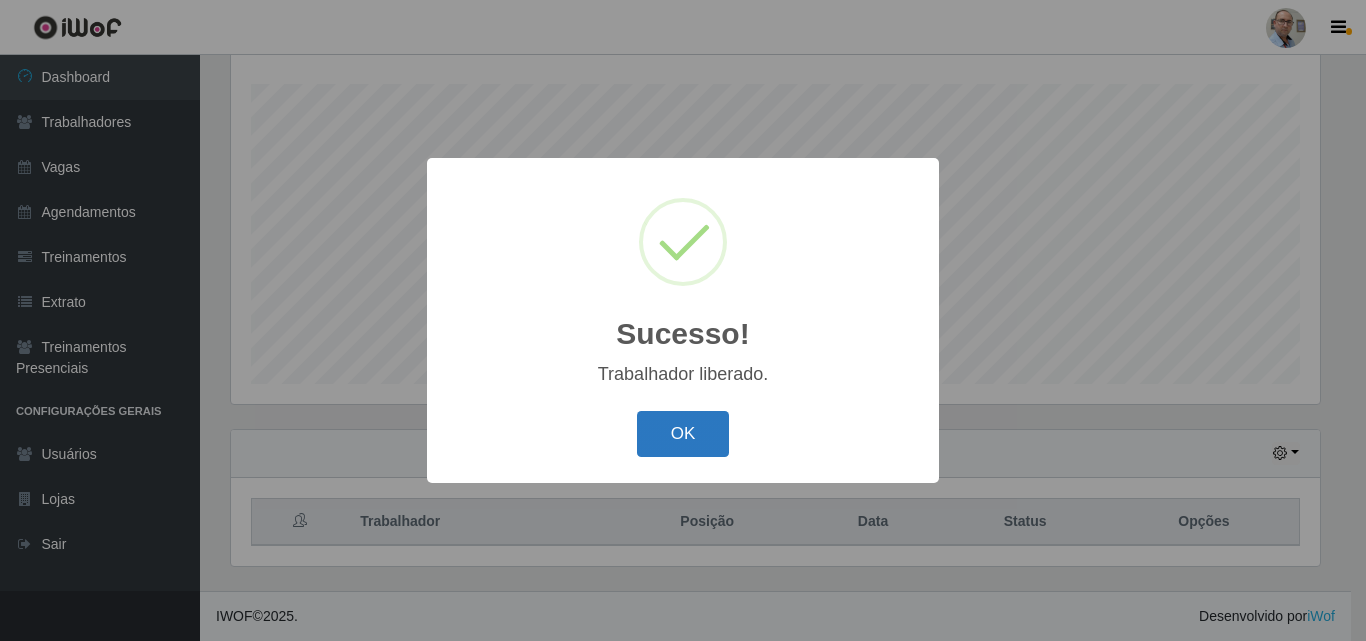 click on "OK" at bounding box center (683, 434) 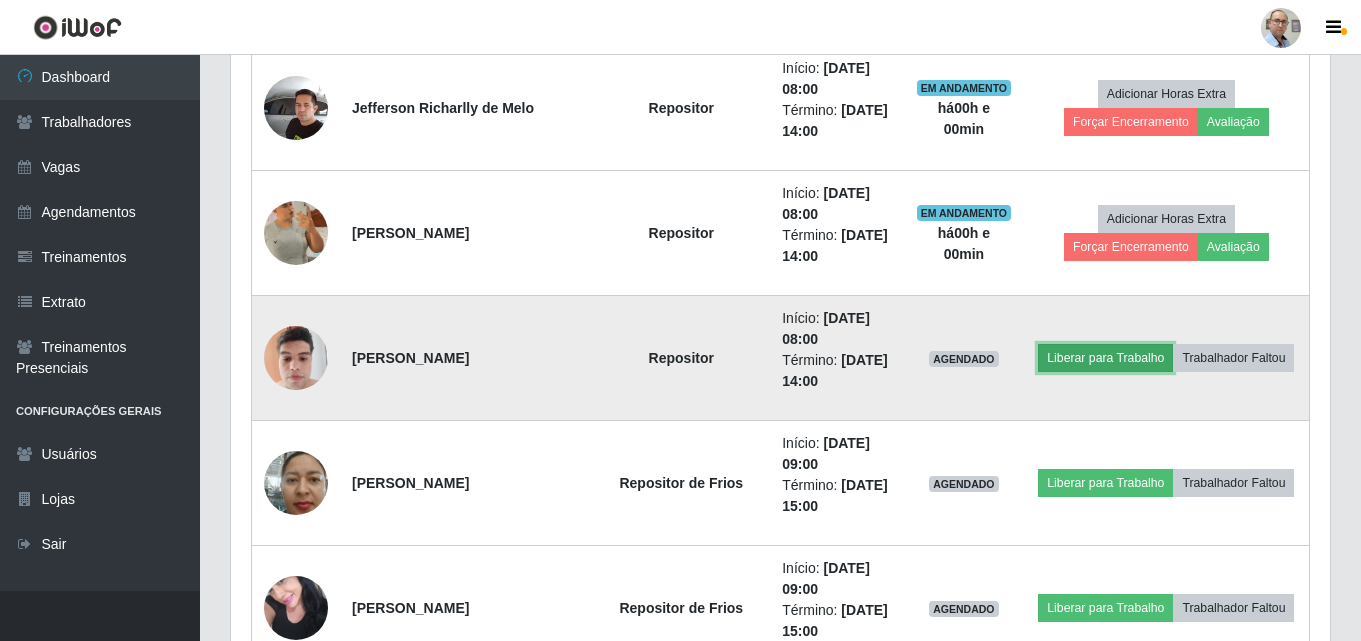 click on "Liberar para Trabalho" at bounding box center (1105, 358) 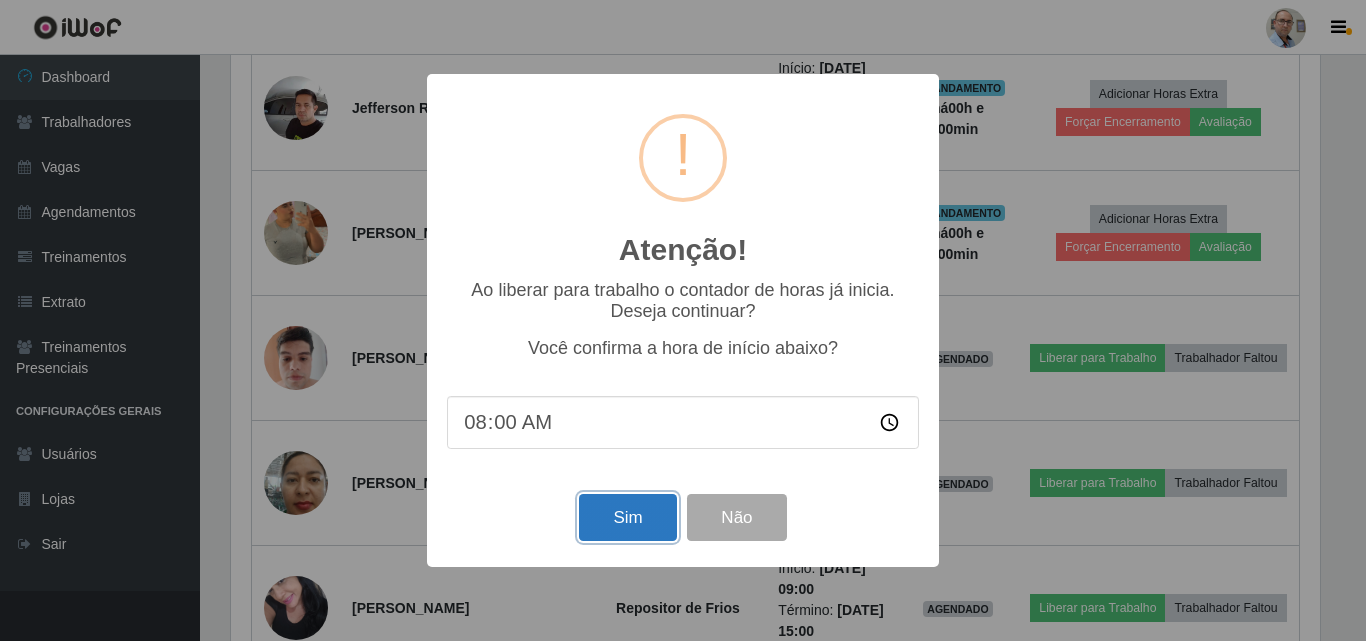 click on "Sim" at bounding box center (627, 517) 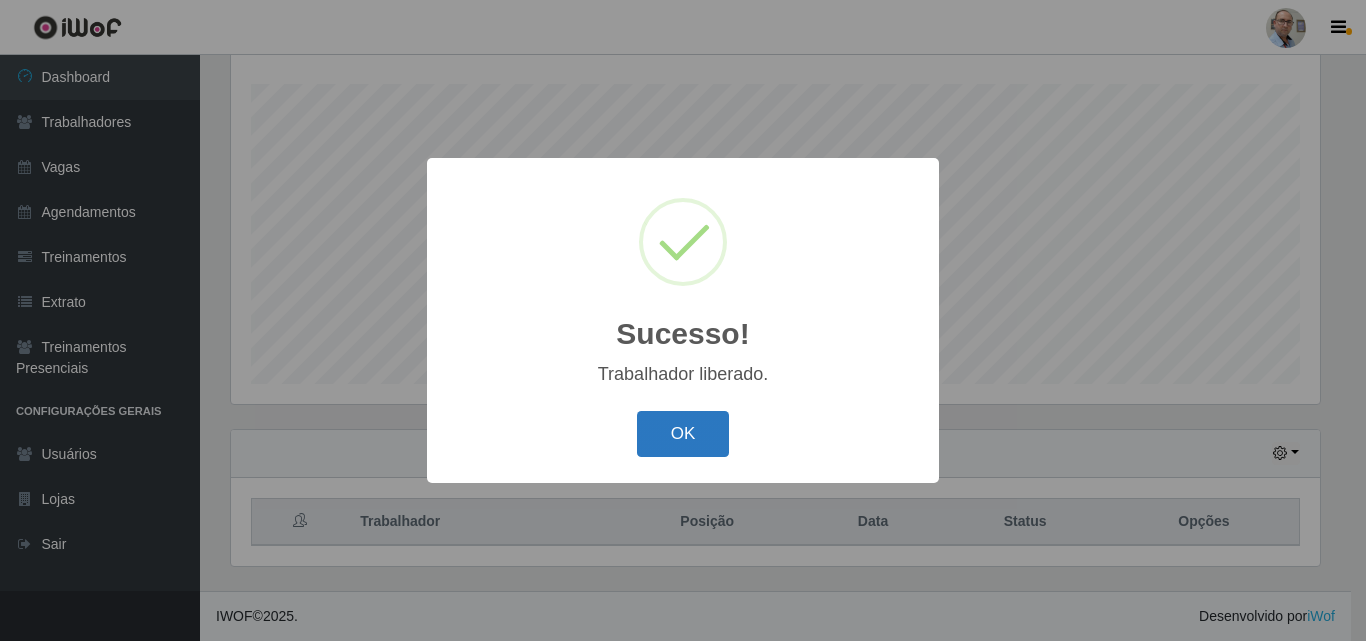 click on "OK" at bounding box center [683, 434] 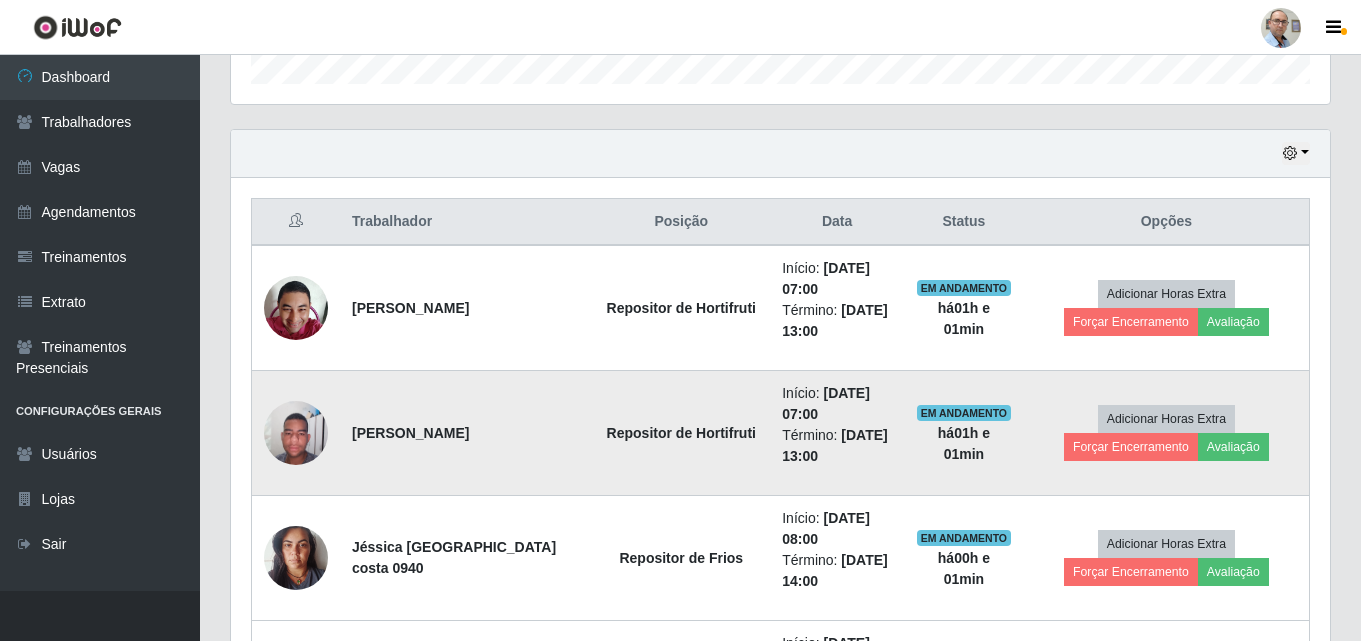 scroll, scrollTop: 431, scrollLeft: 0, axis: vertical 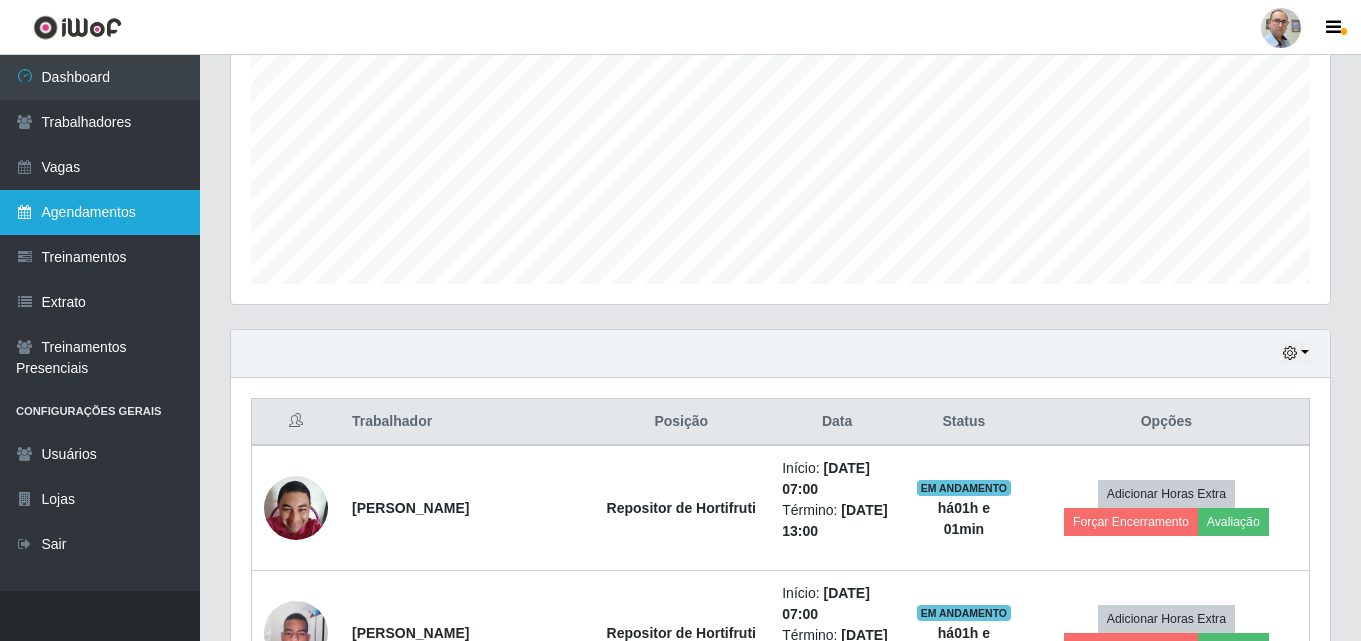 click on "Agendamentos" at bounding box center (100, 212) 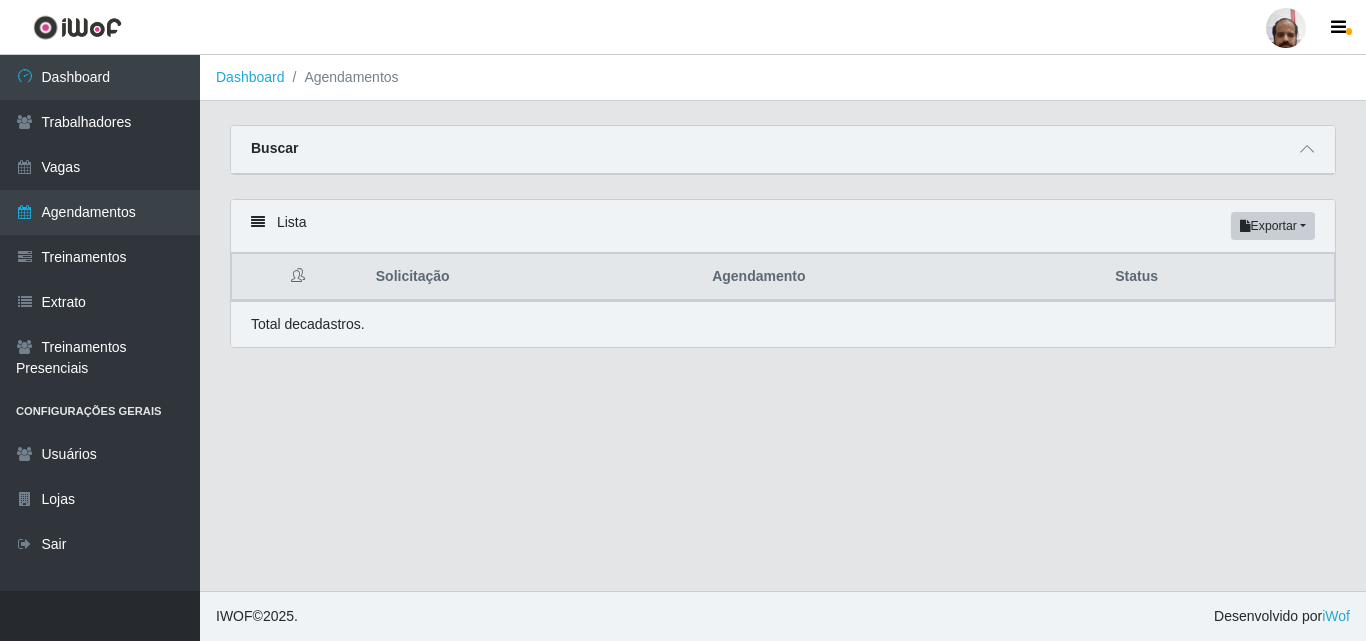 drag, startPoint x: 1306, startPoint y: 151, endPoint x: 1286, endPoint y: 163, distance: 23.323807 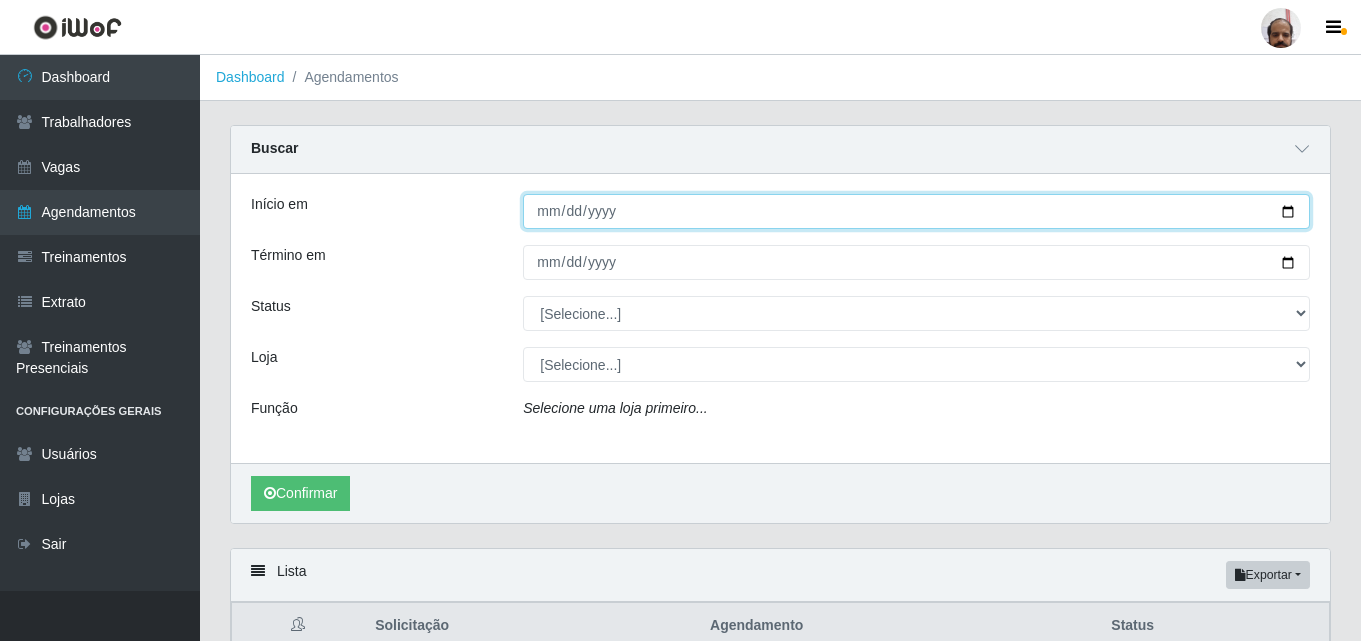 click on "Início em" at bounding box center (916, 211) 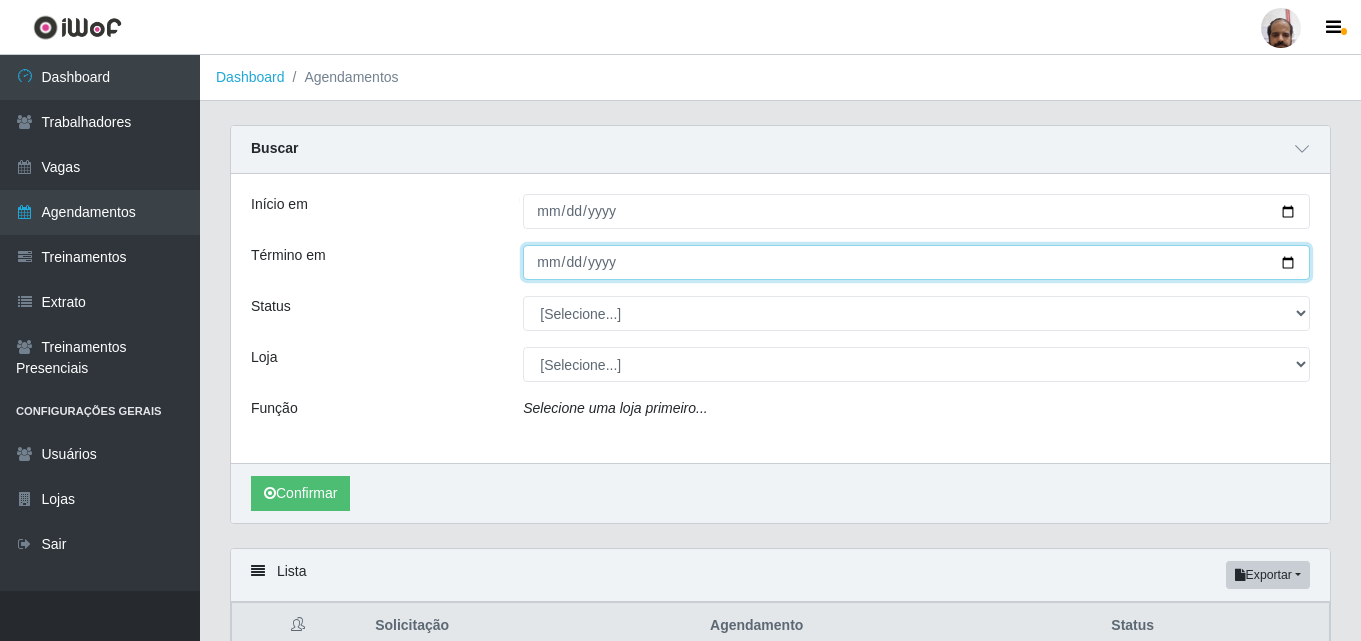 click on "Término em" at bounding box center (916, 262) 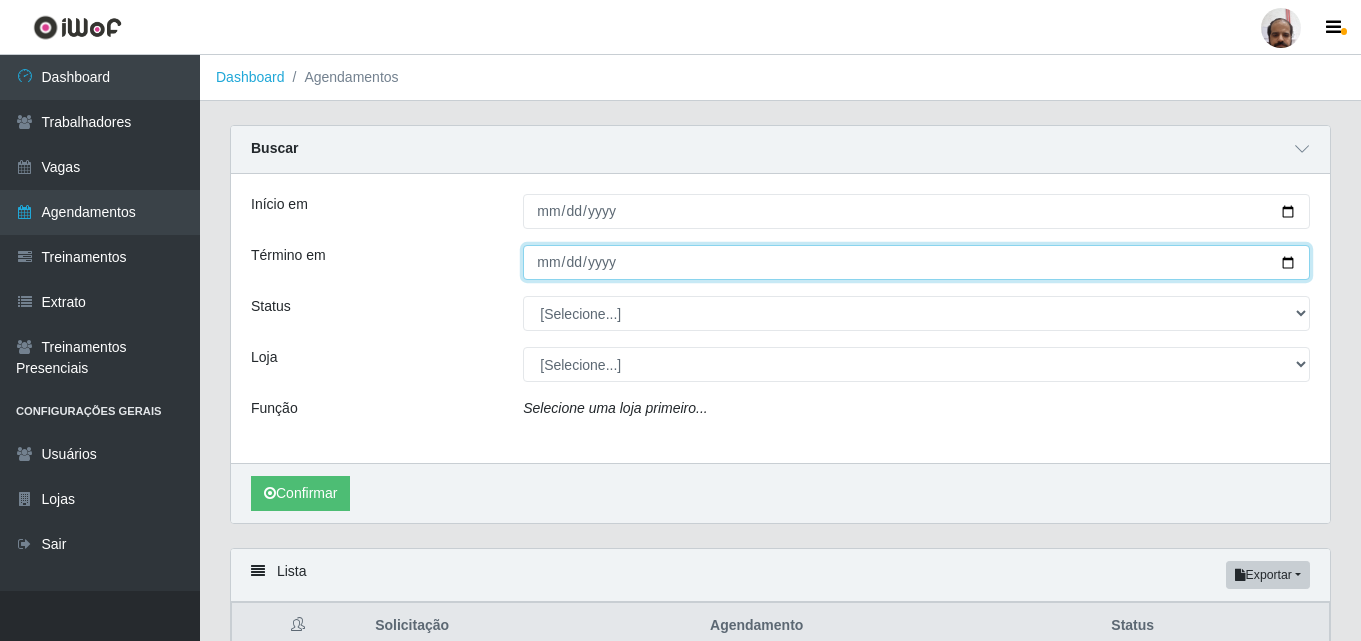 type on "[DATE]" 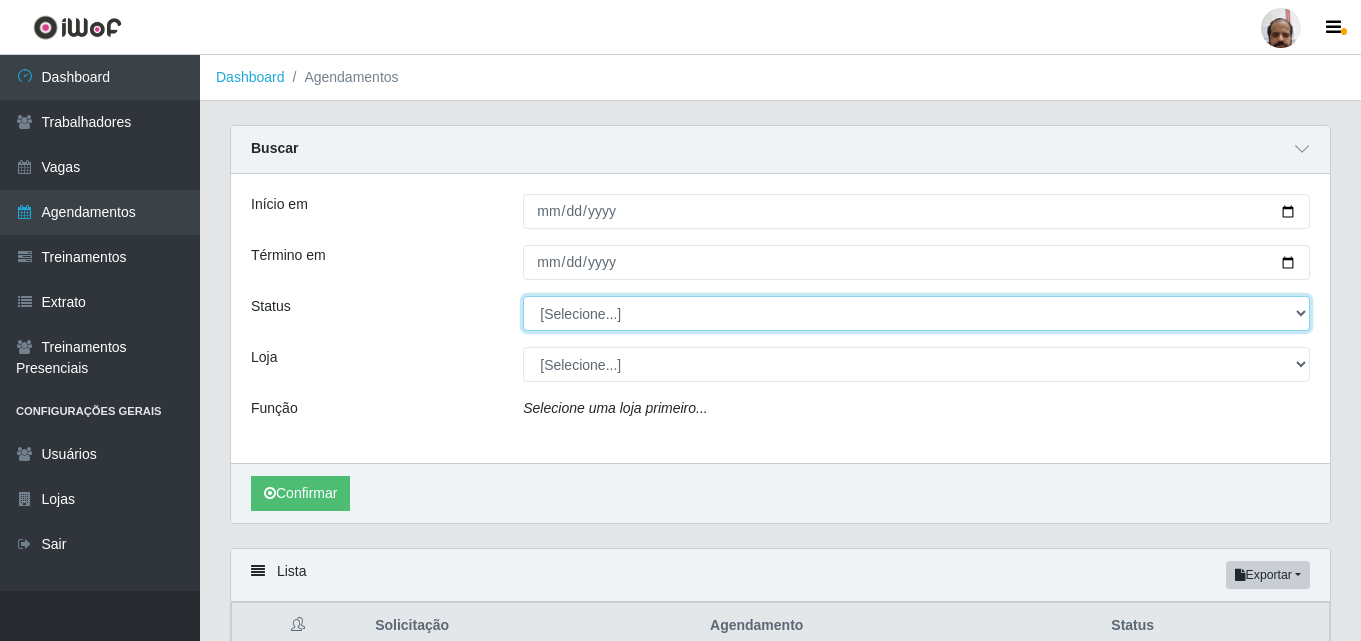 click on "[Selecione...] AGENDADO AGUARDANDO LIBERAR EM ANDAMENTO EM REVISÃO FINALIZADO CANCELADO FALTA" at bounding box center (916, 313) 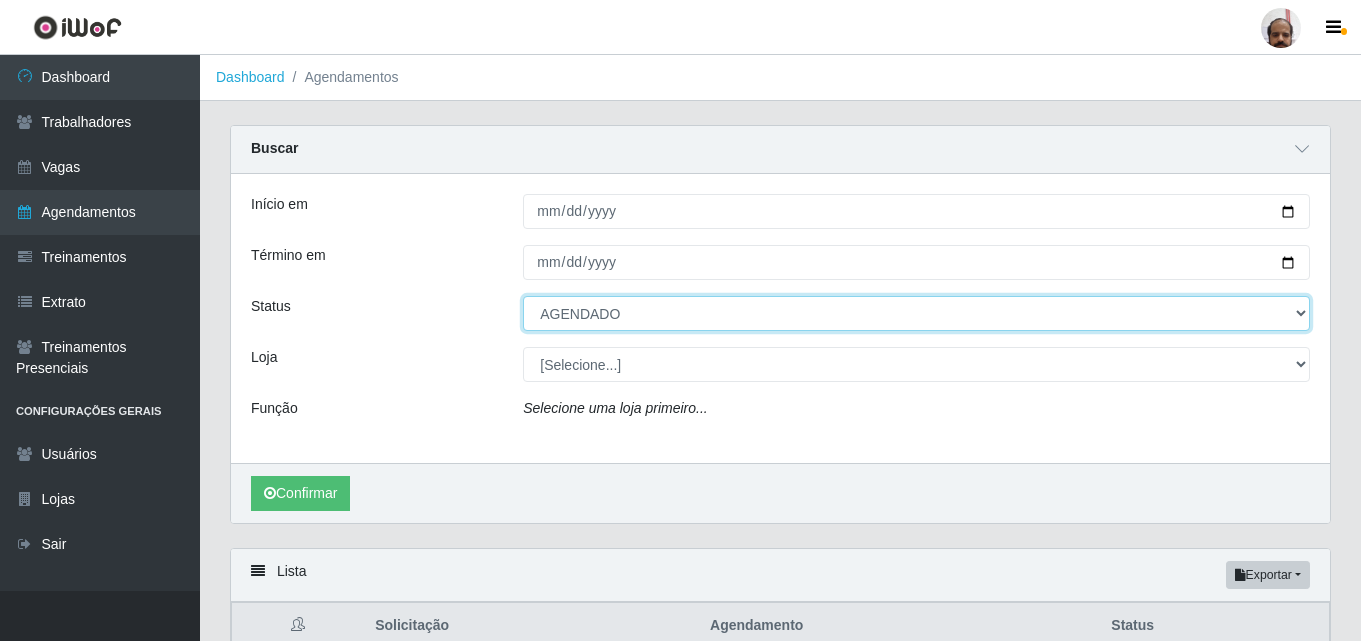 click on "[Selecione...] AGENDADO AGUARDANDO LIBERAR EM ANDAMENTO EM REVISÃO FINALIZADO CANCELADO FALTA" at bounding box center (916, 313) 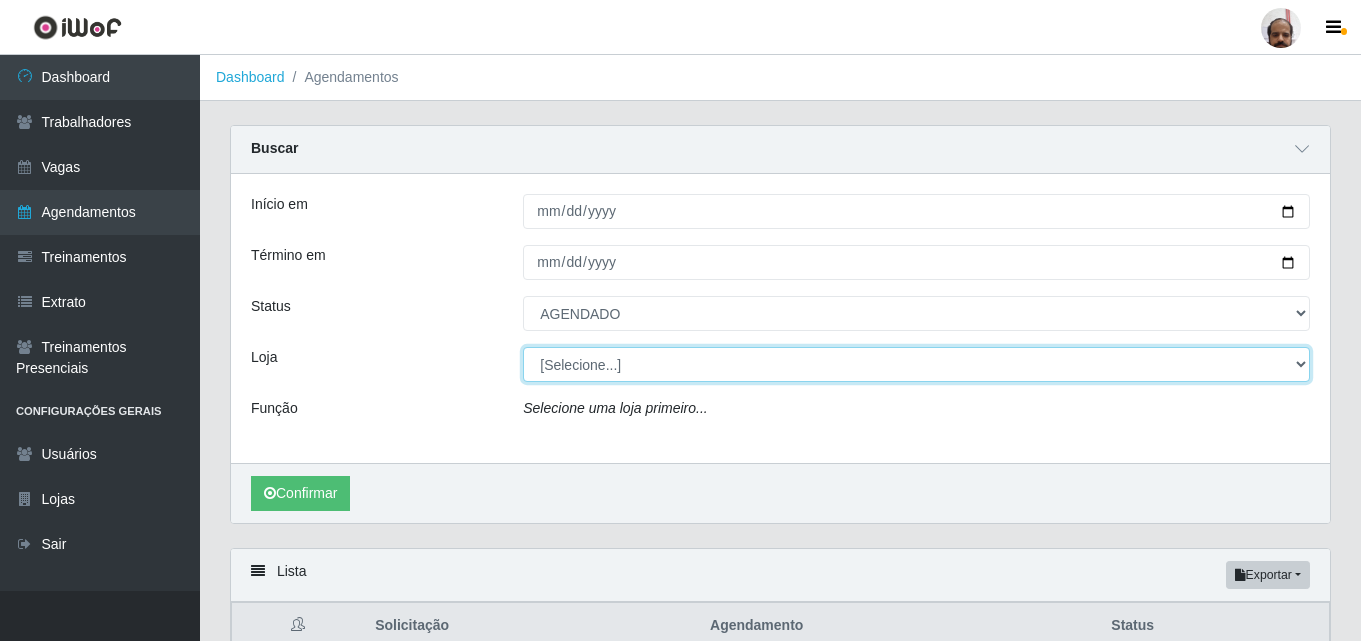 click on "[Selecione...] Mar Vermelho - Loja 05" at bounding box center [916, 364] 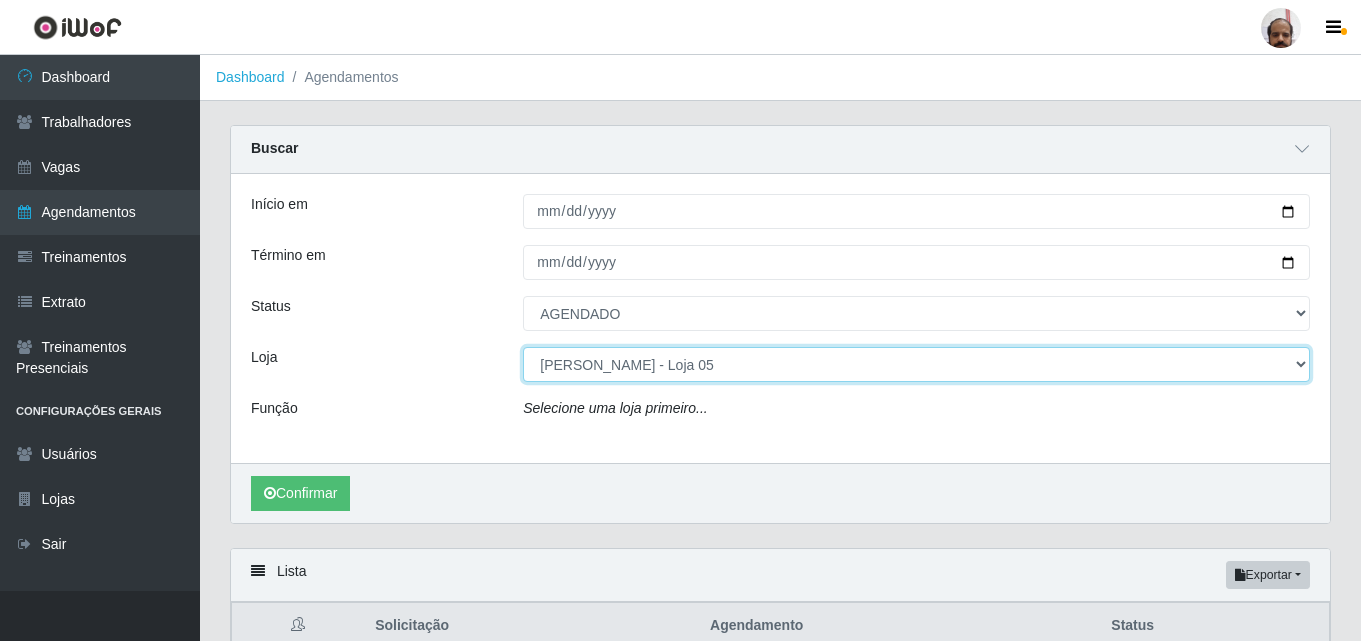 click on "[Selecione...] Mar Vermelho - Loja 05" at bounding box center (916, 364) 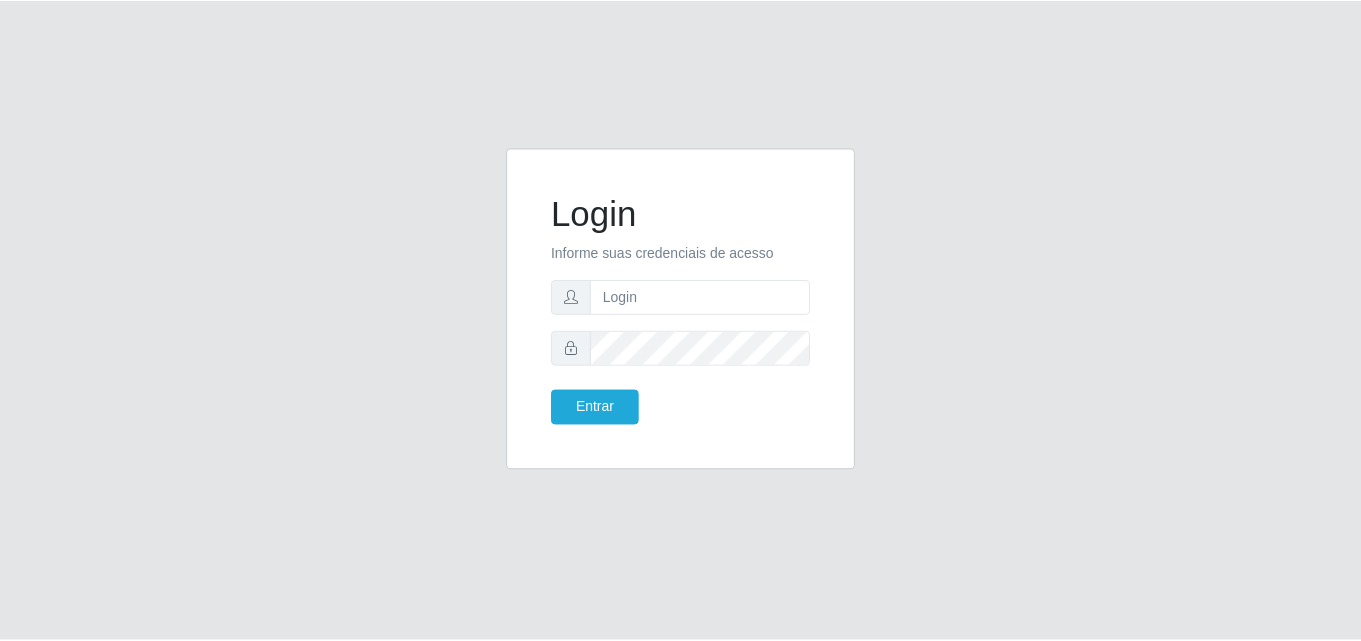 scroll, scrollTop: 0, scrollLeft: 0, axis: both 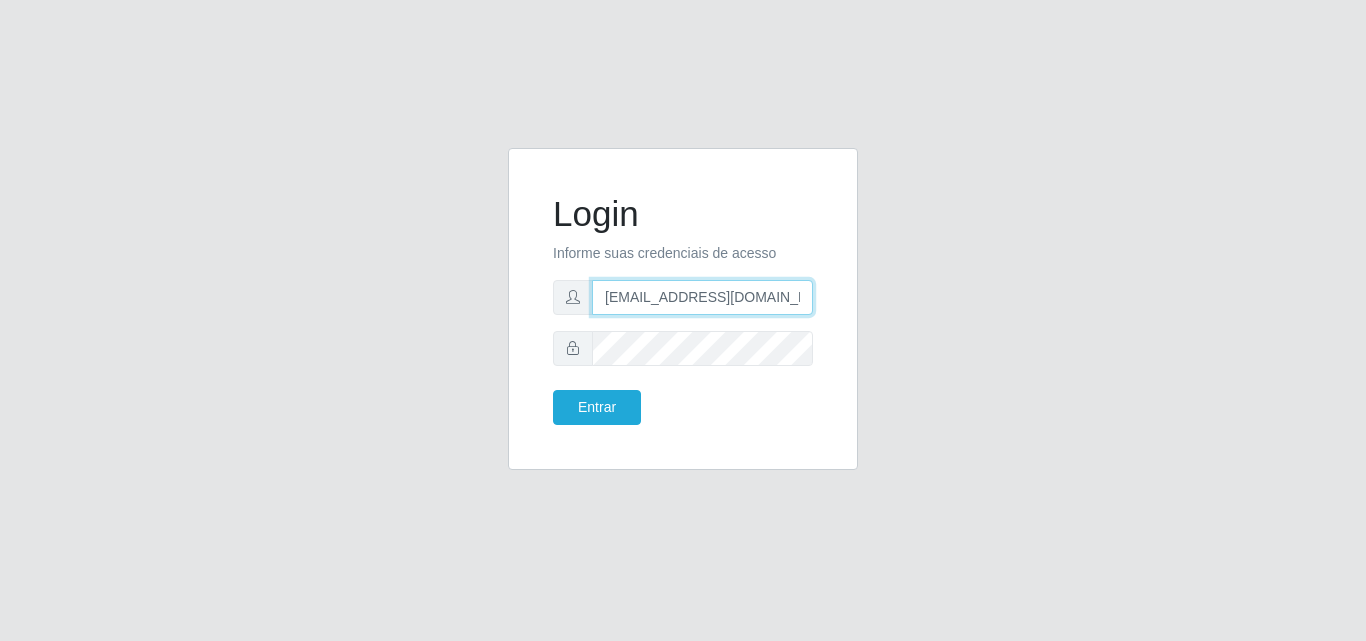click on "[EMAIL_ADDRESS][DOMAIN_NAME]" at bounding box center (702, 297) 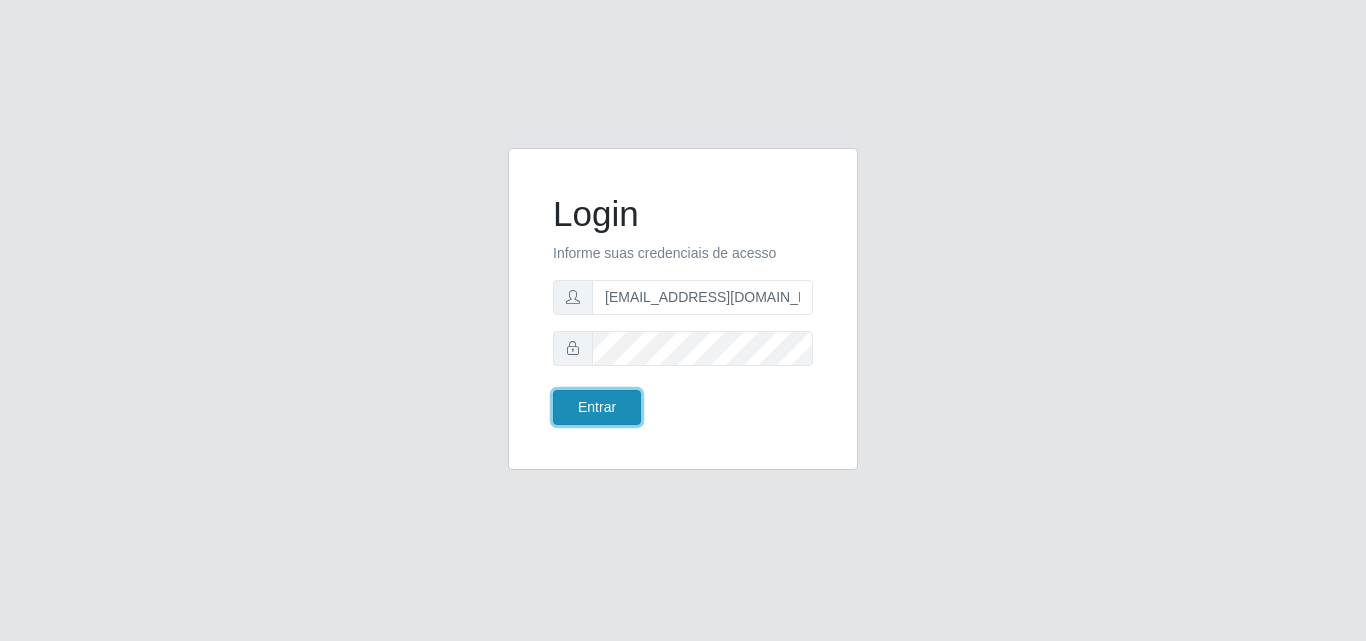click on "Entrar" at bounding box center (597, 407) 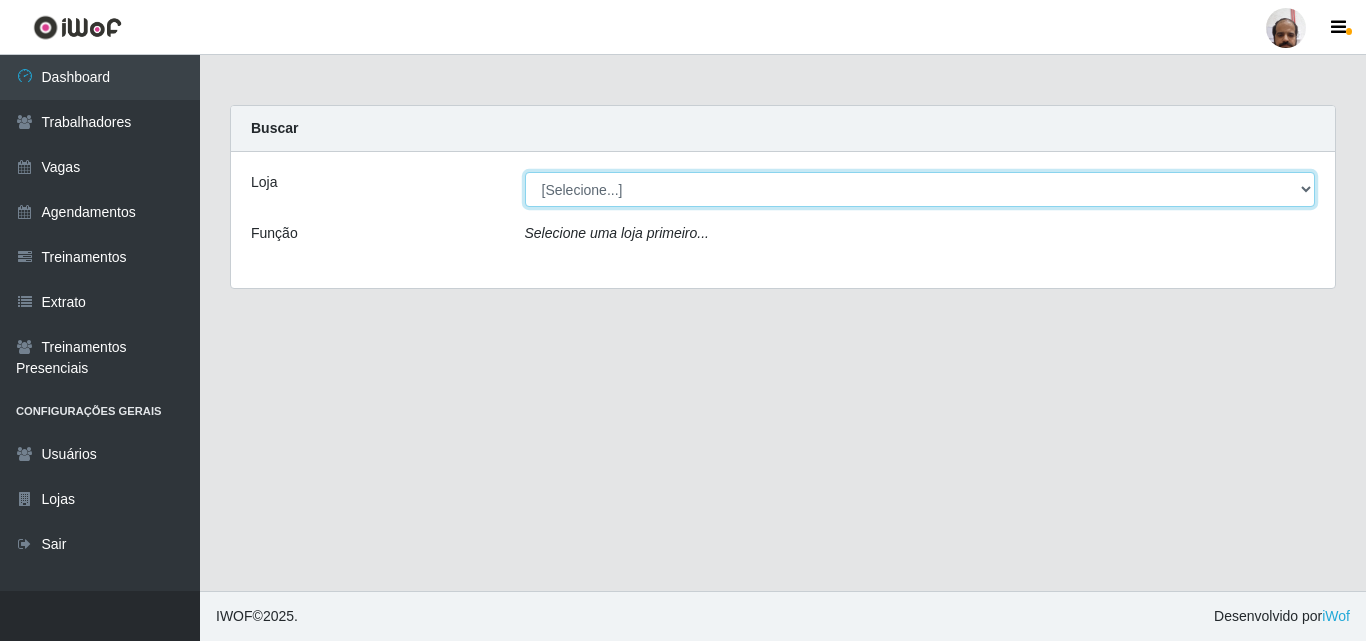 click on "[Selecione...] Mar Vermelho - Loja 05" at bounding box center [920, 189] 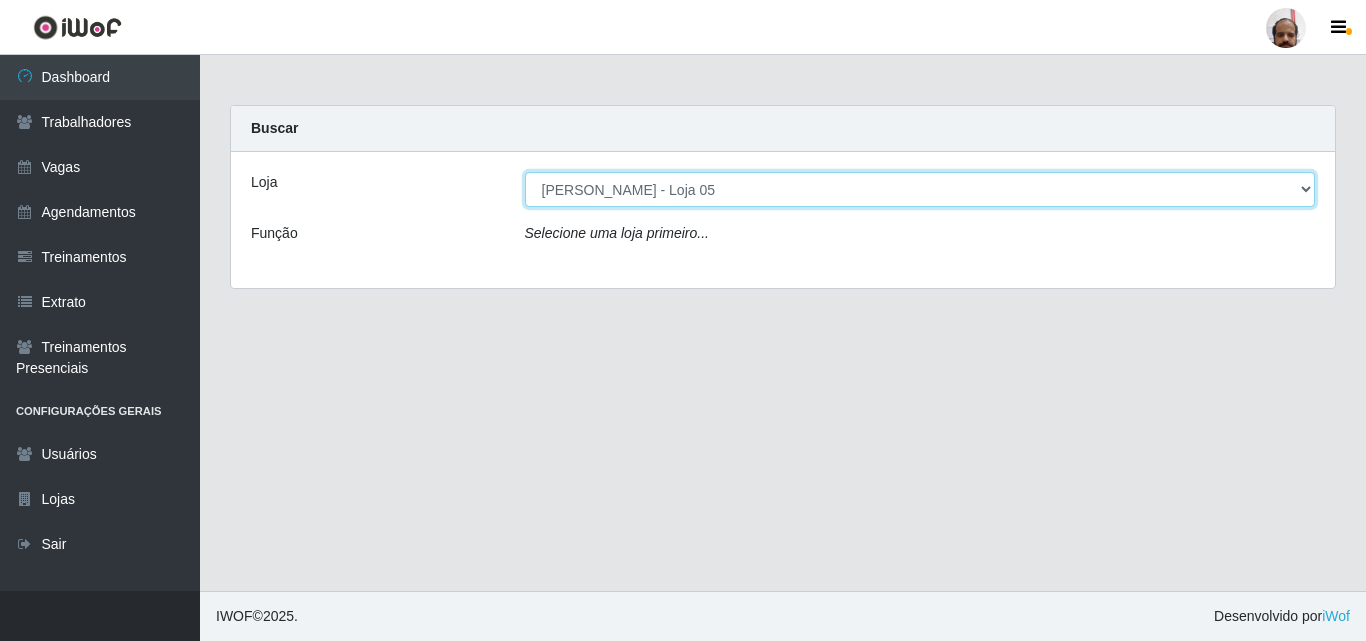 click on "[Selecione...] Mar Vermelho - Loja 05" at bounding box center (920, 189) 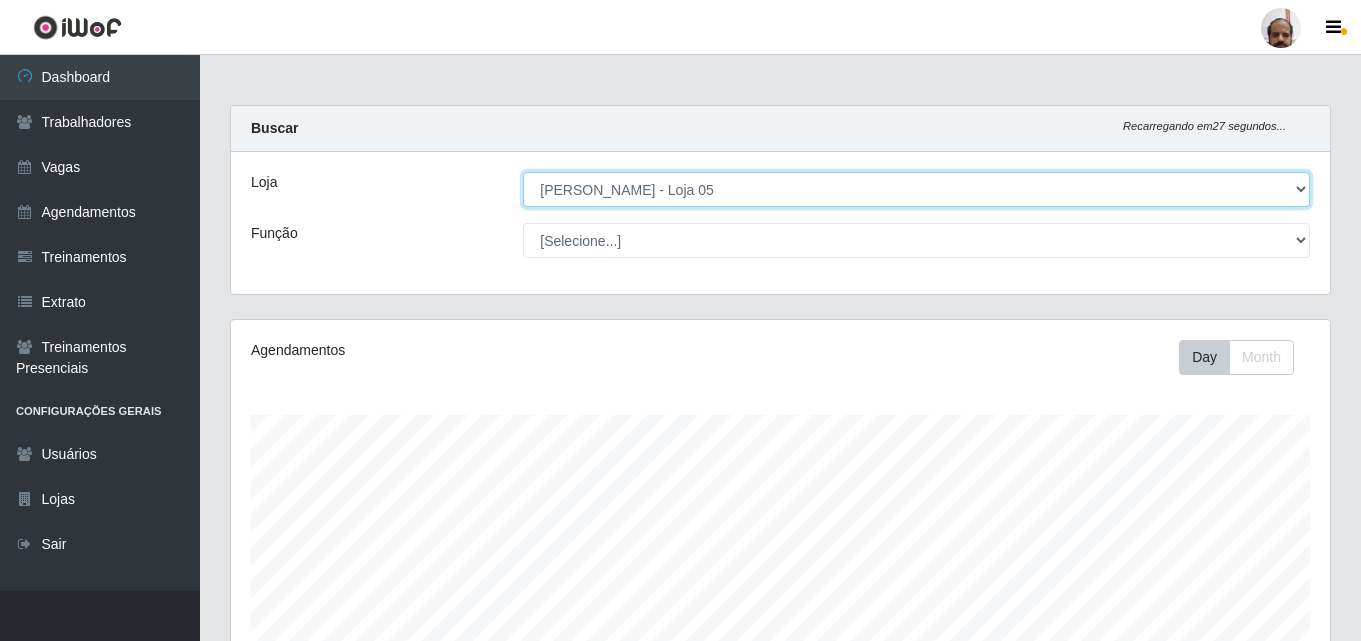 scroll, scrollTop: 999585, scrollLeft: 998901, axis: both 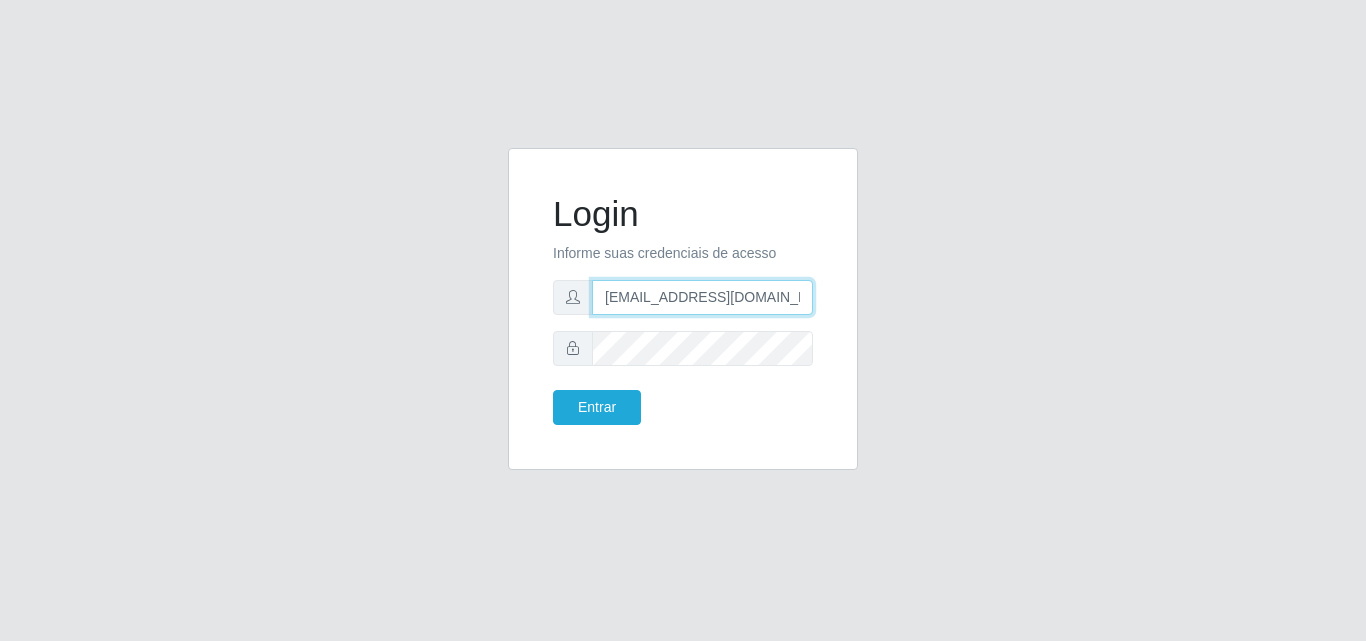 click on "[EMAIL_ADDRESS][DOMAIN_NAME]" at bounding box center (702, 297) 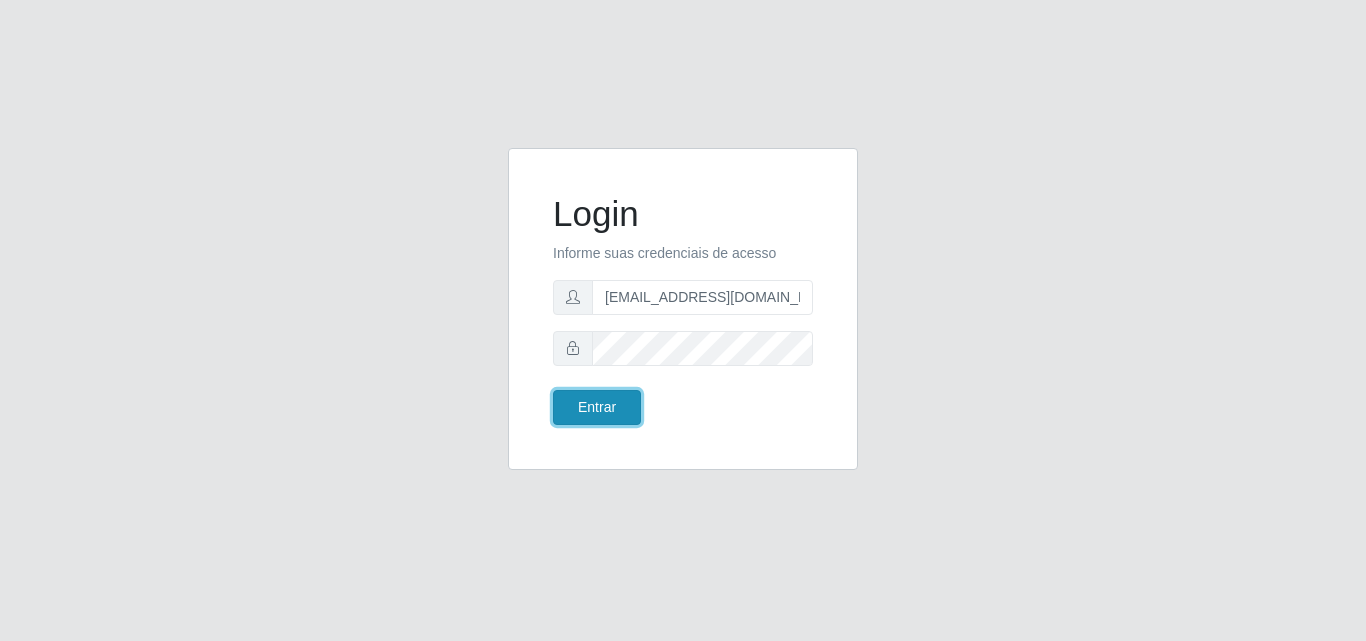 click on "Entrar" at bounding box center [597, 407] 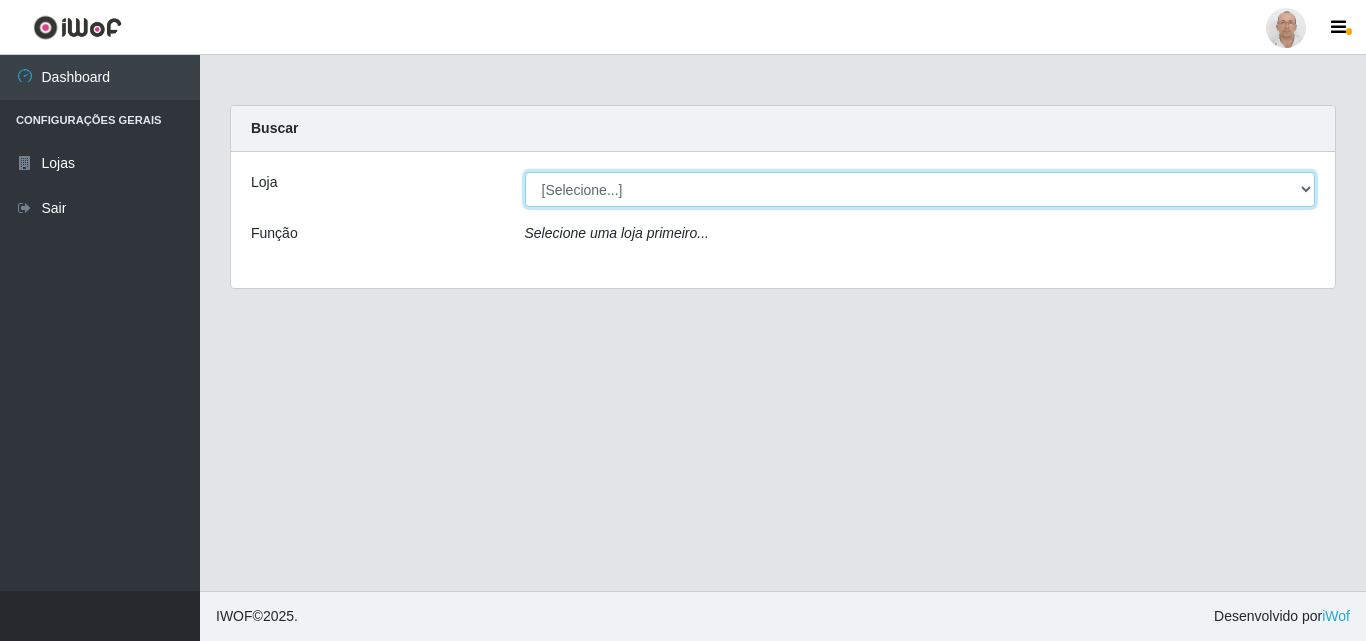 drag, startPoint x: 592, startPoint y: 180, endPoint x: 594, endPoint y: 203, distance: 23.086792 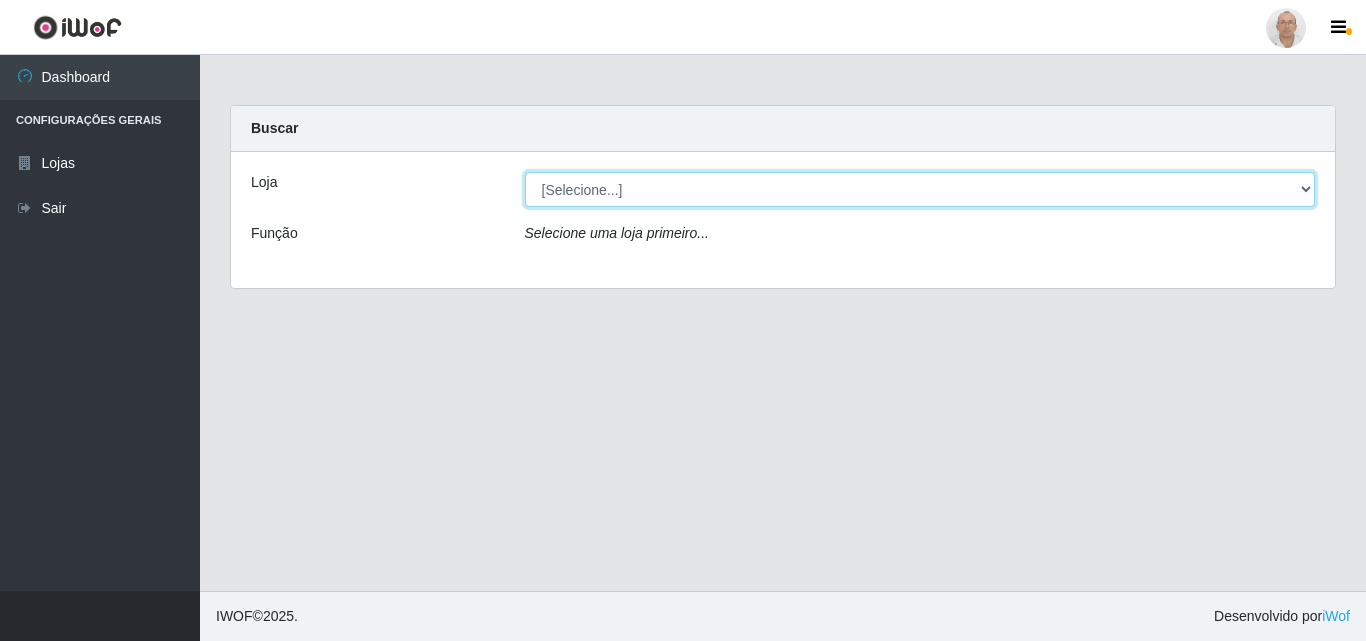 select on "251" 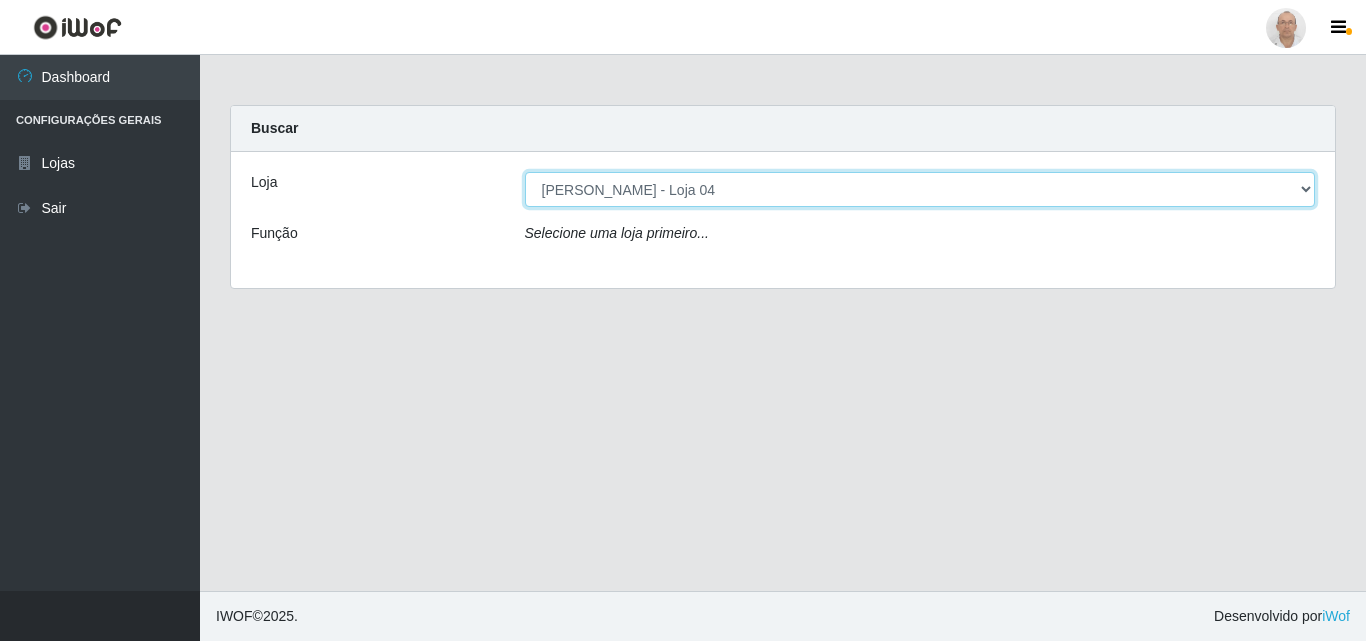 click on "[Selecione...] Mar Vermelho - Loja 04" at bounding box center [920, 189] 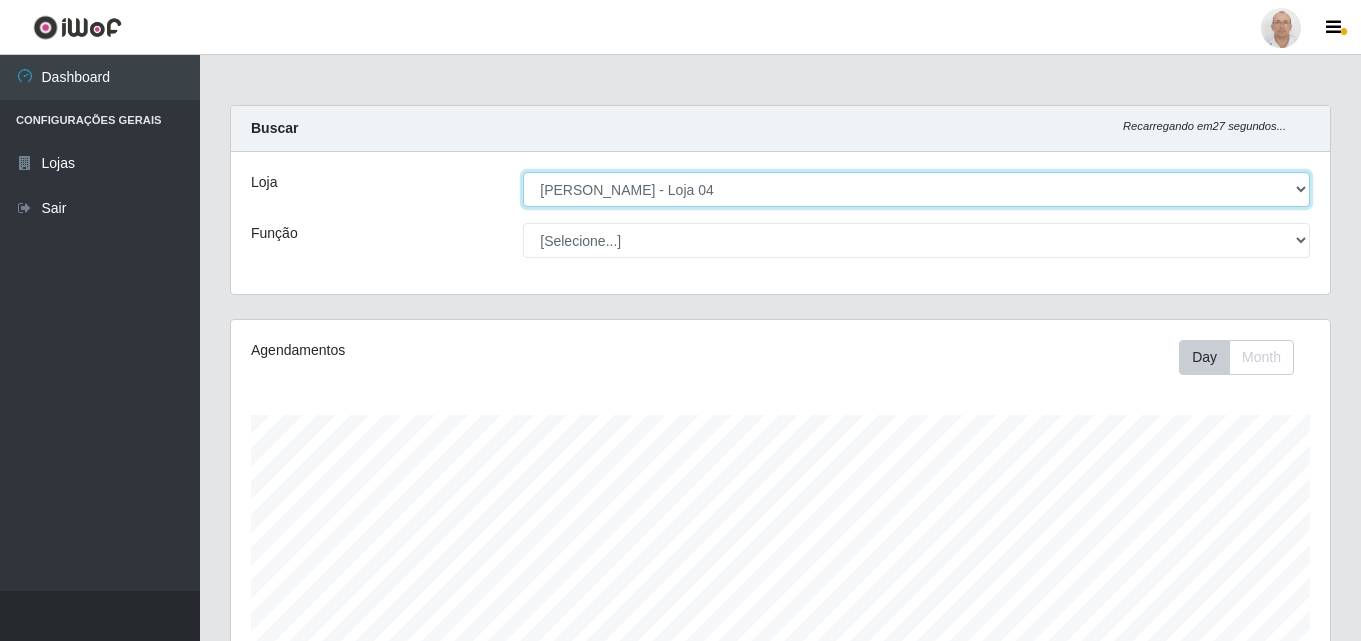 scroll, scrollTop: 999585, scrollLeft: 998901, axis: both 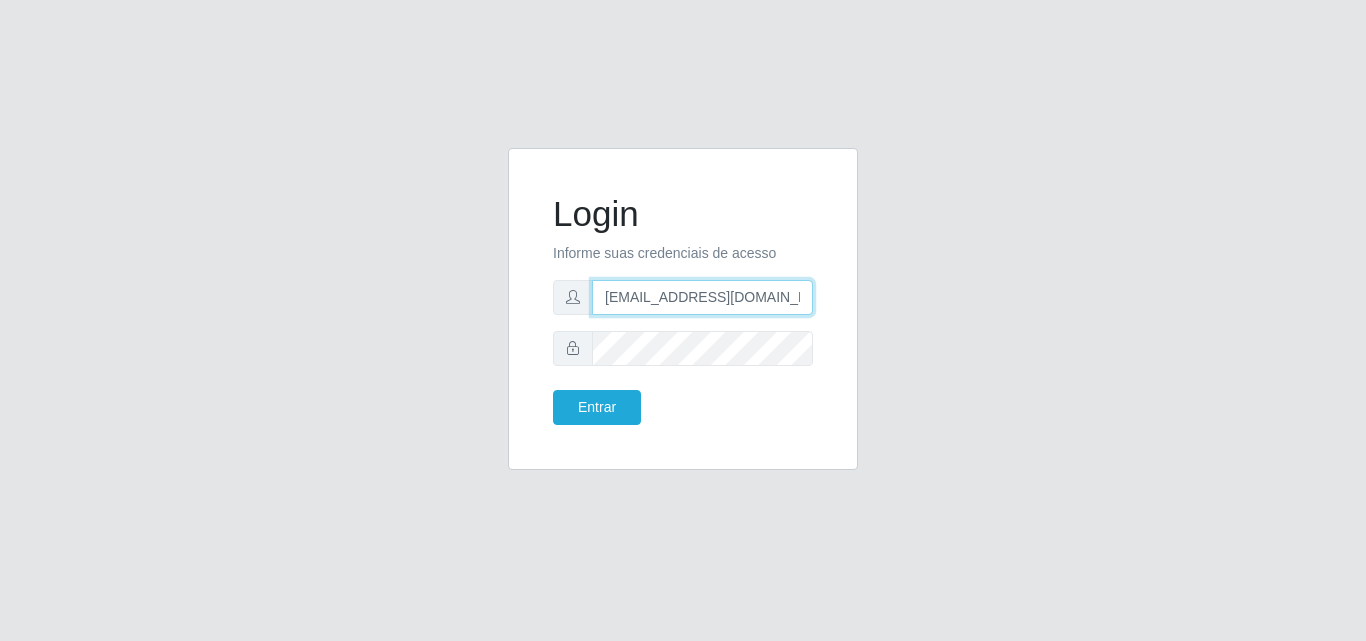 click on "[EMAIL_ADDRESS][DOMAIN_NAME]" at bounding box center (702, 297) 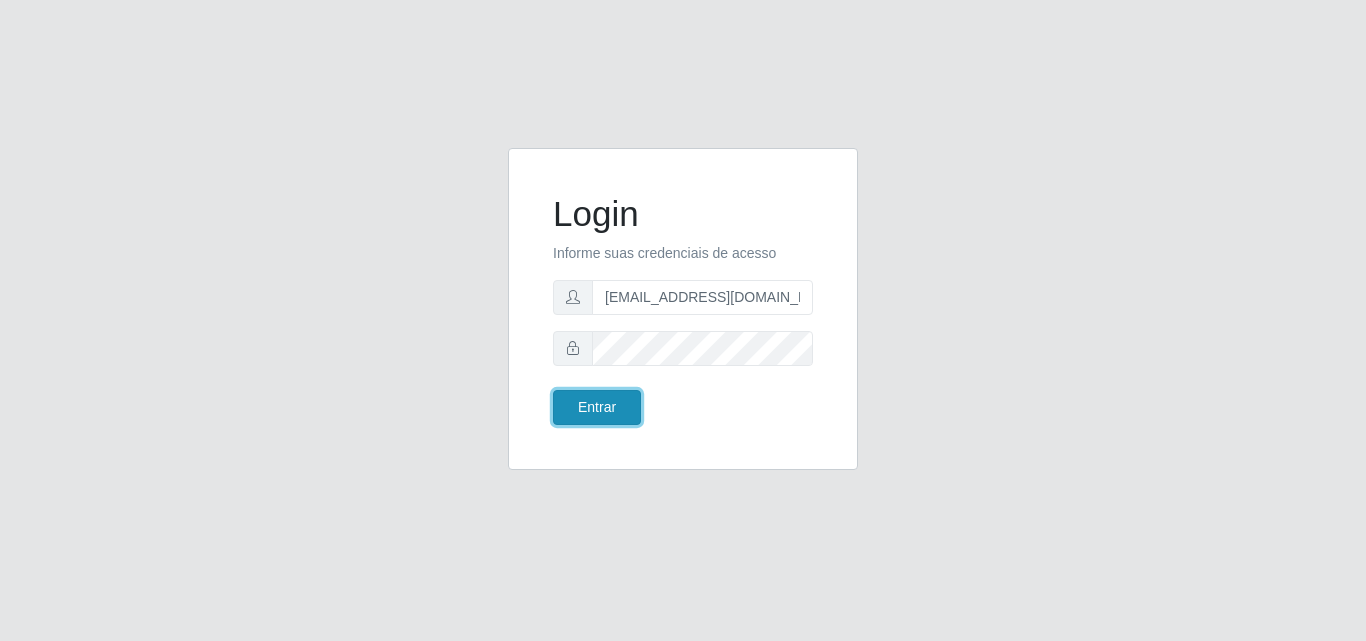 click on "Entrar" at bounding box center (597, 407) 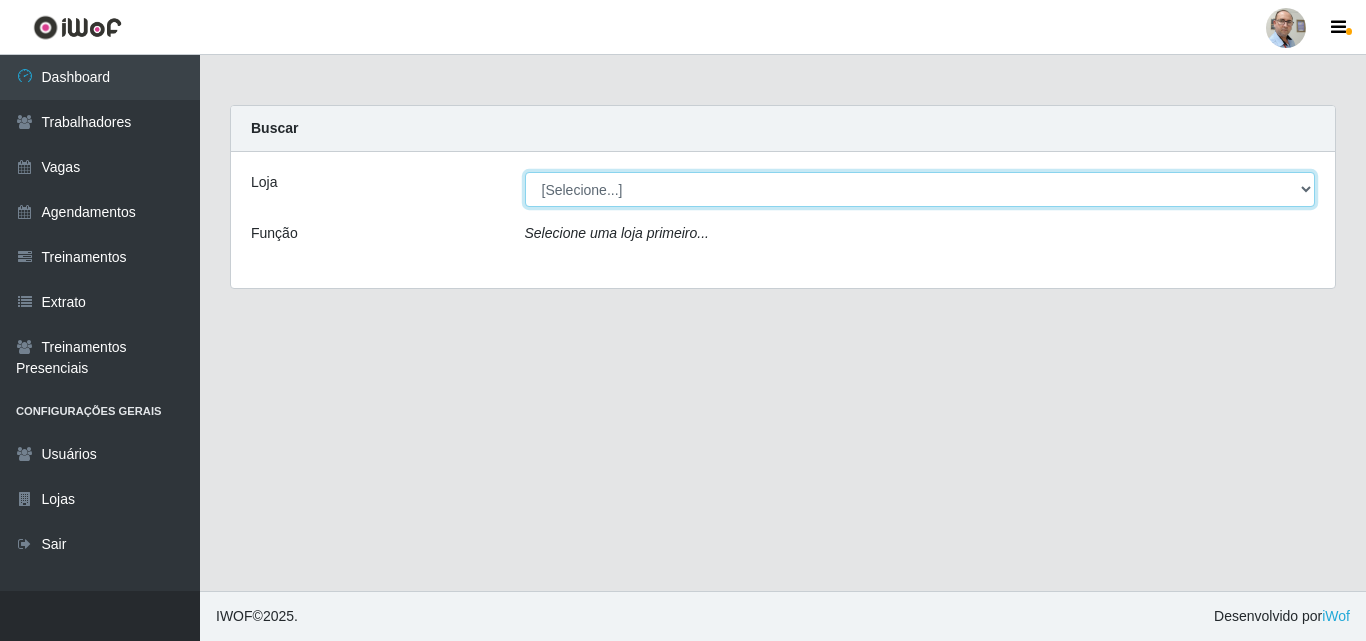 click on "[Selecione...] Mar Vermelho - Loja 04" at bounding box center [920, 189] 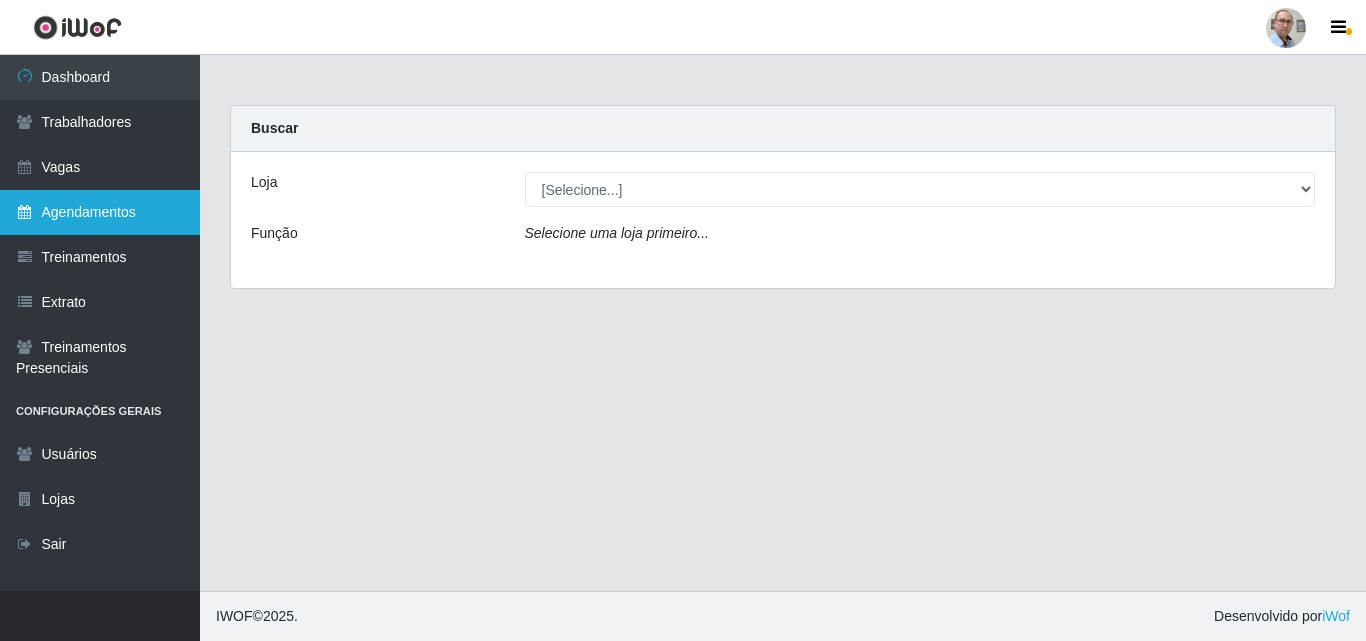 click on "Agendamentos" at bounding box center (100, 212) 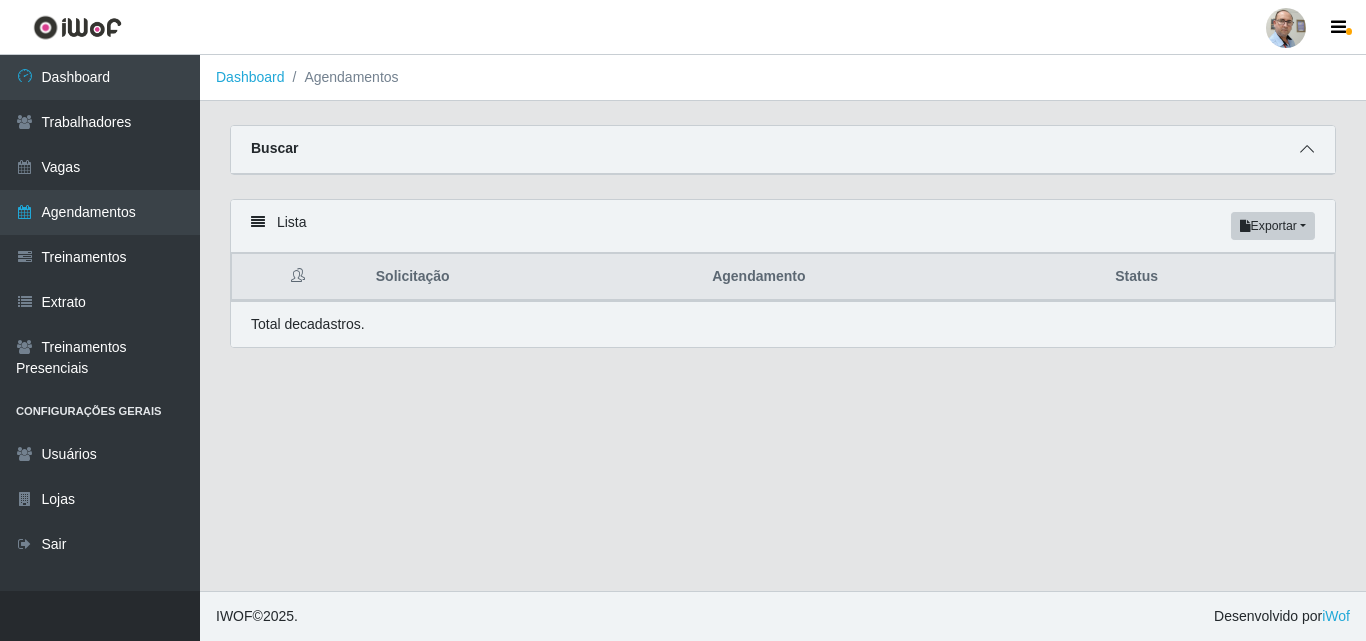 click at bounding box center [1307, 149] 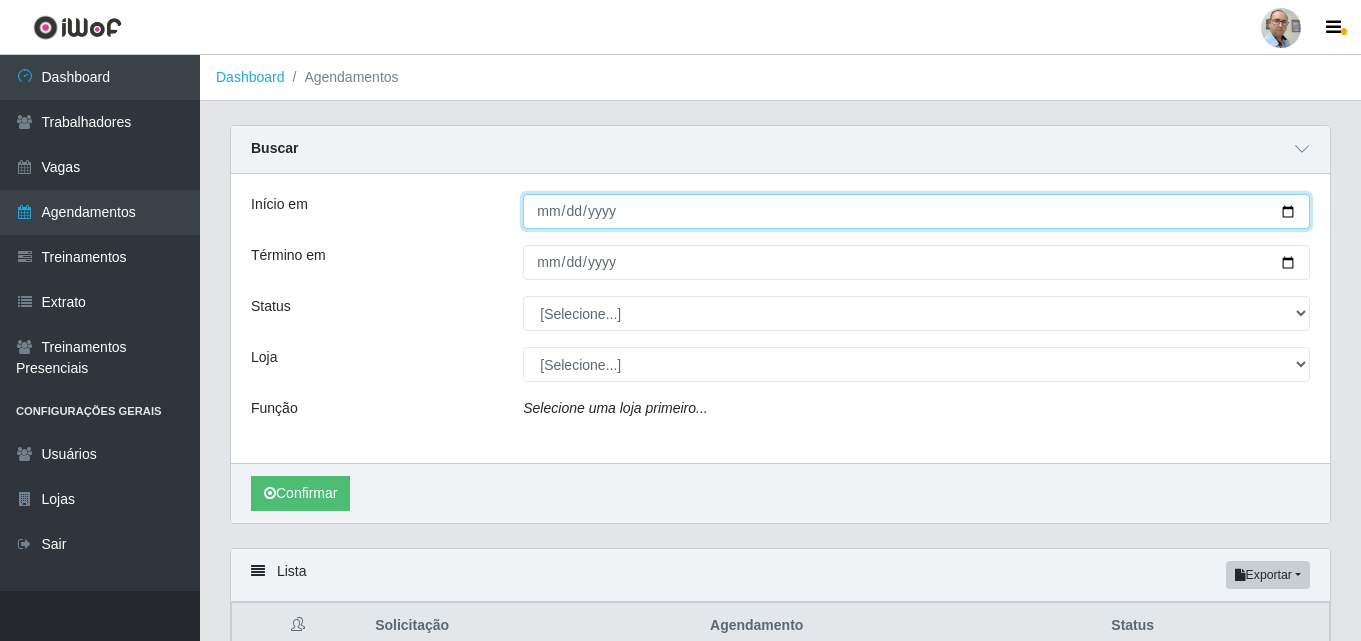 click on "Início em" at bounding box center [916, 211] 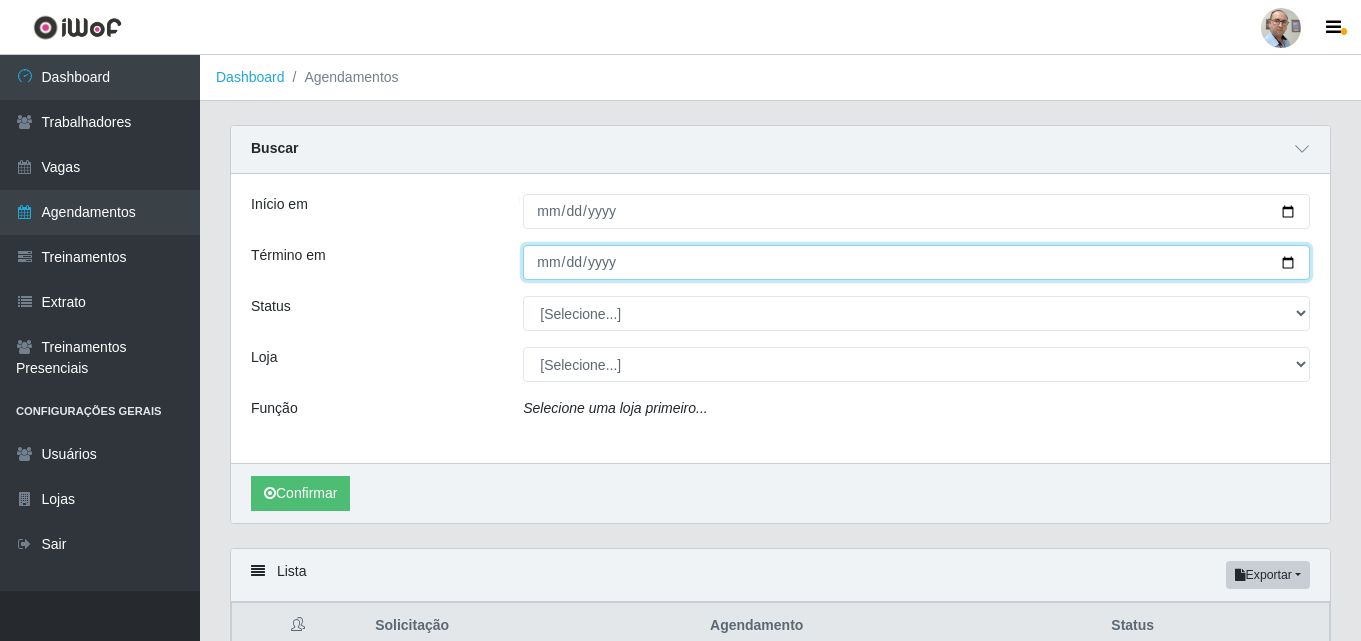 click on "Término em" at bounding box center (916, 262) 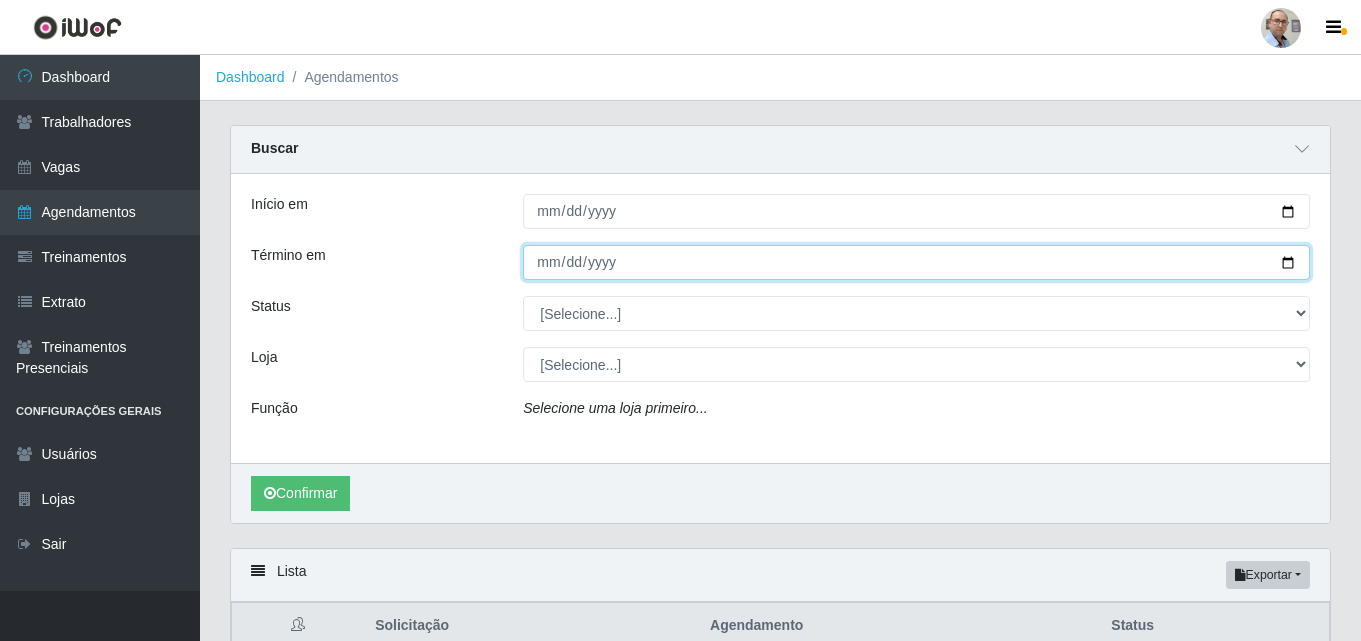 type on "2025-07-17" 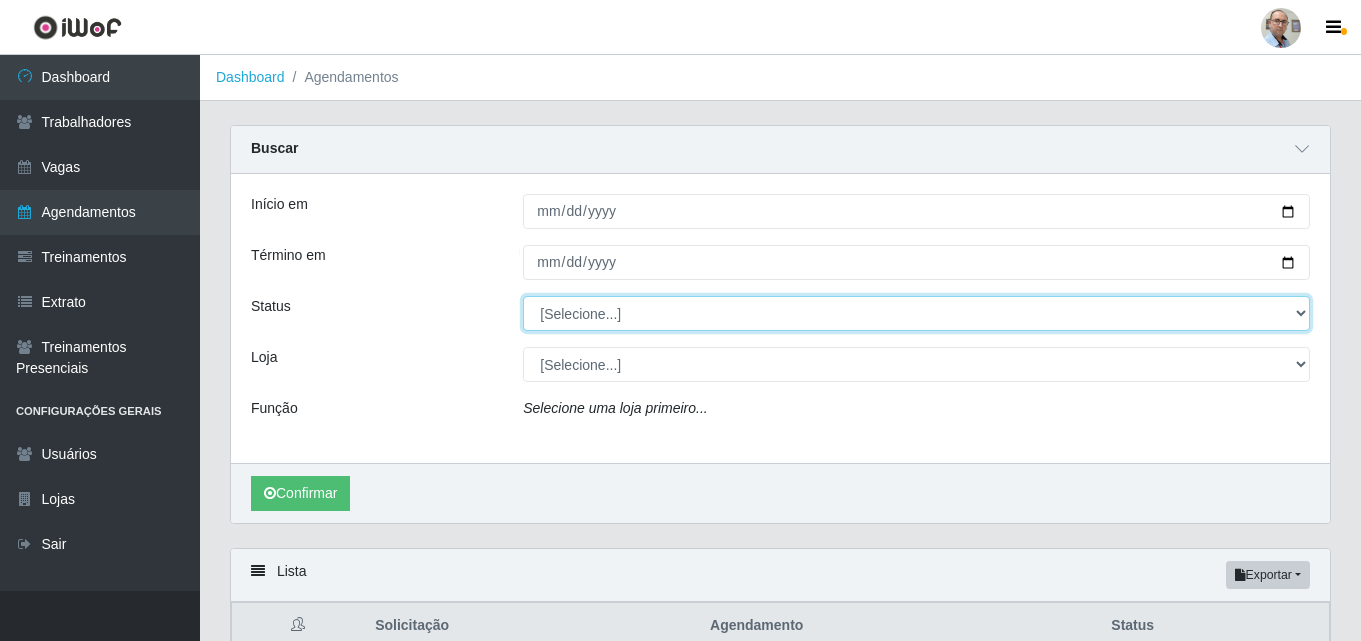 click on "[Selecione...] AGENDADO AGUARDANDO LIBERAR EM ANDAMENTO EM REVISÃO FINALIZADO CANCELADO FALTA" at bounding box center [916, 313] 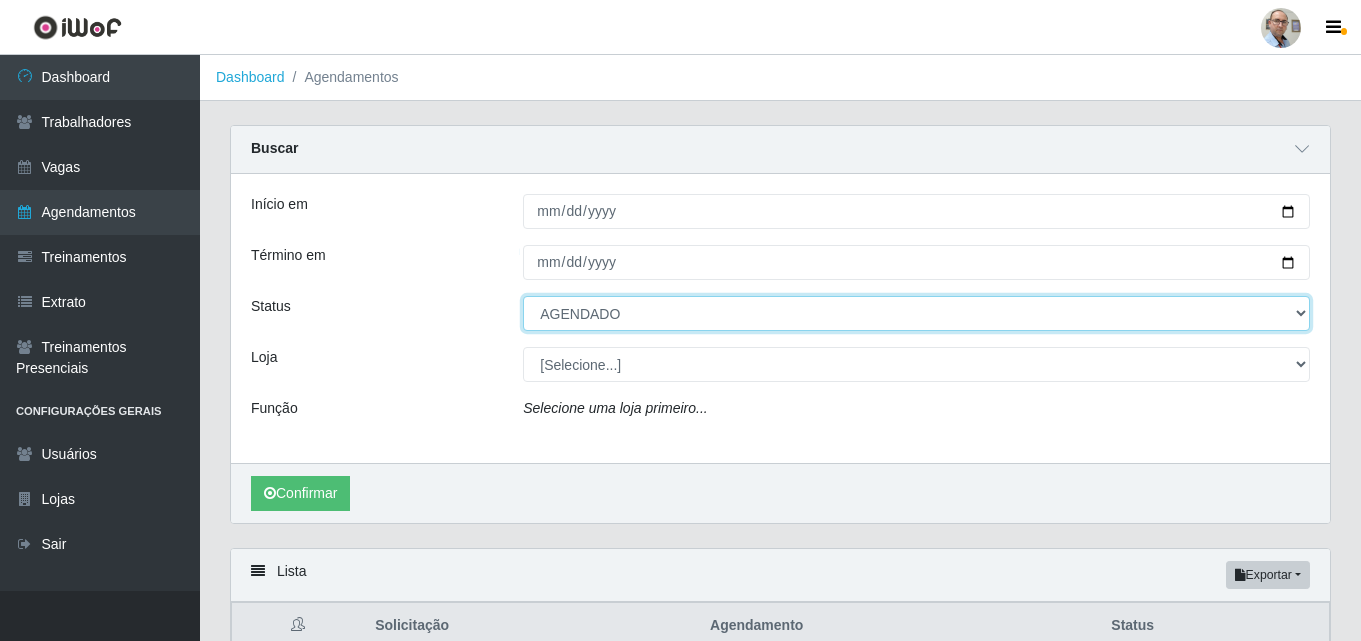 click on "[Selecione...] AGENDADO AGUARDANDO LIBERAR EM ANDAMENTO EM REVISÃO FINALIZADO CANCELADO FALTA" at bounding box center (916, 313) 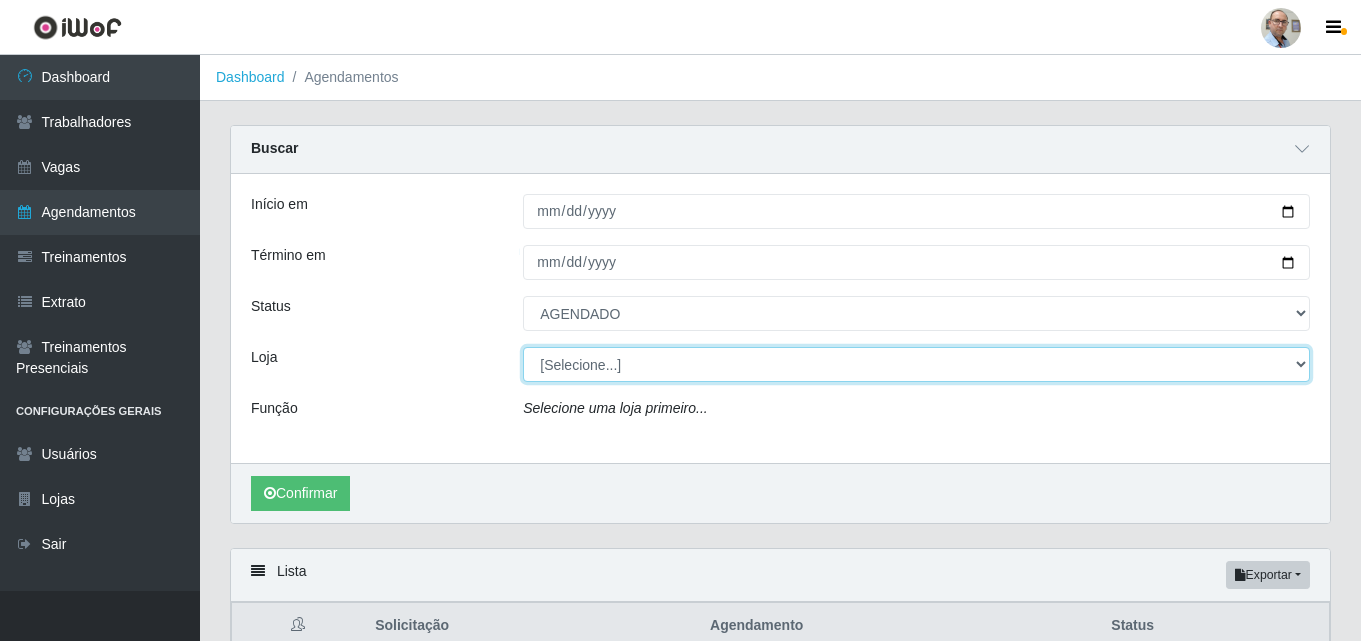 click on "[Selecione...] Mar Vermelho - Loja 04" at bounding box center (916, 364) 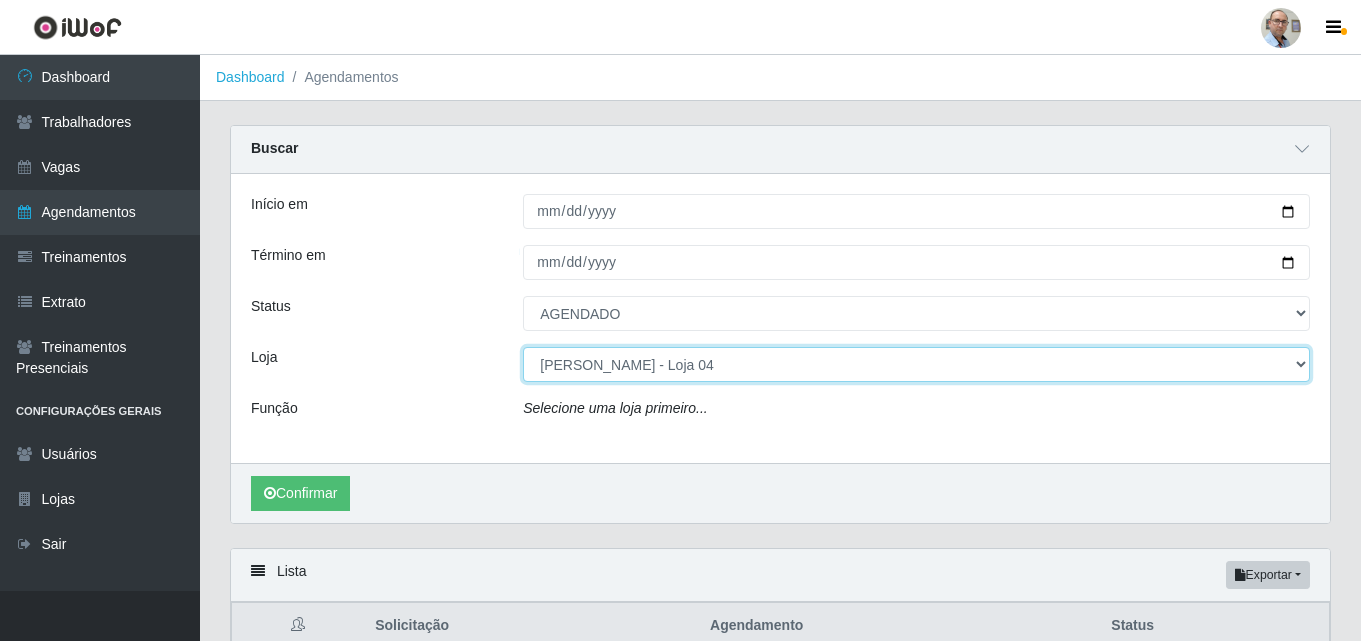 click on "[Selecione...] Mar Vermelho - Loja 04" at bounding box center [916, 364] 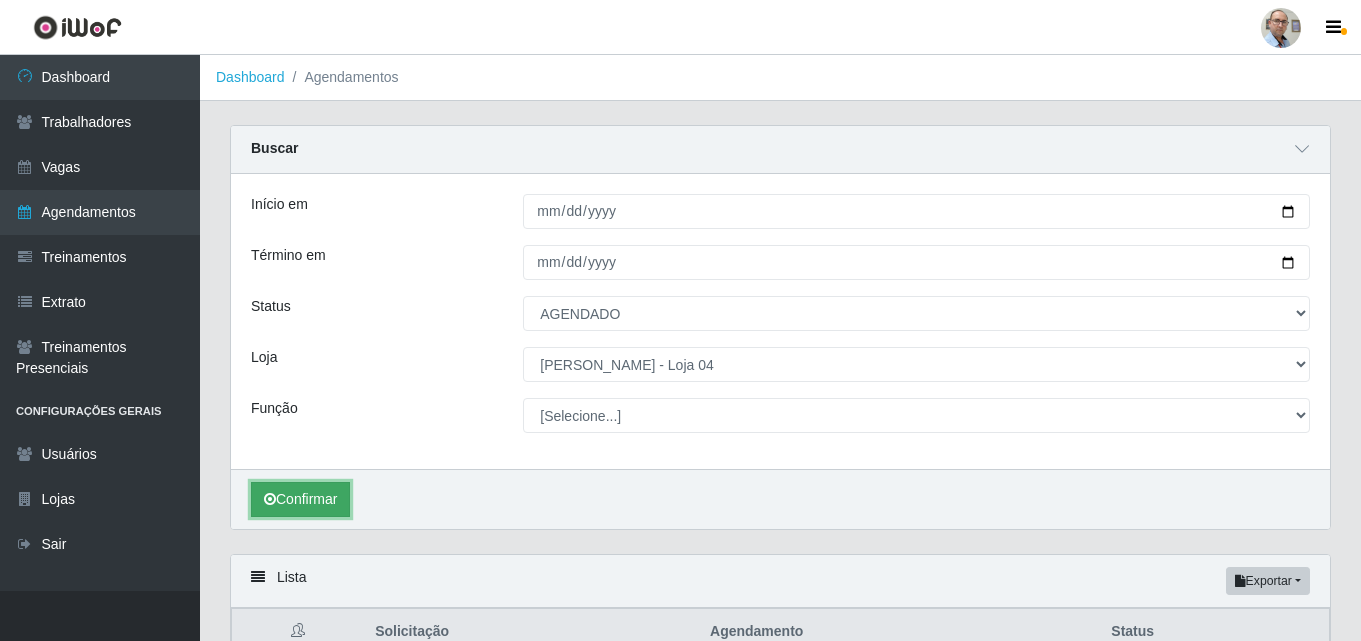 click on "Confirmar" at bounding box center [300, 499] 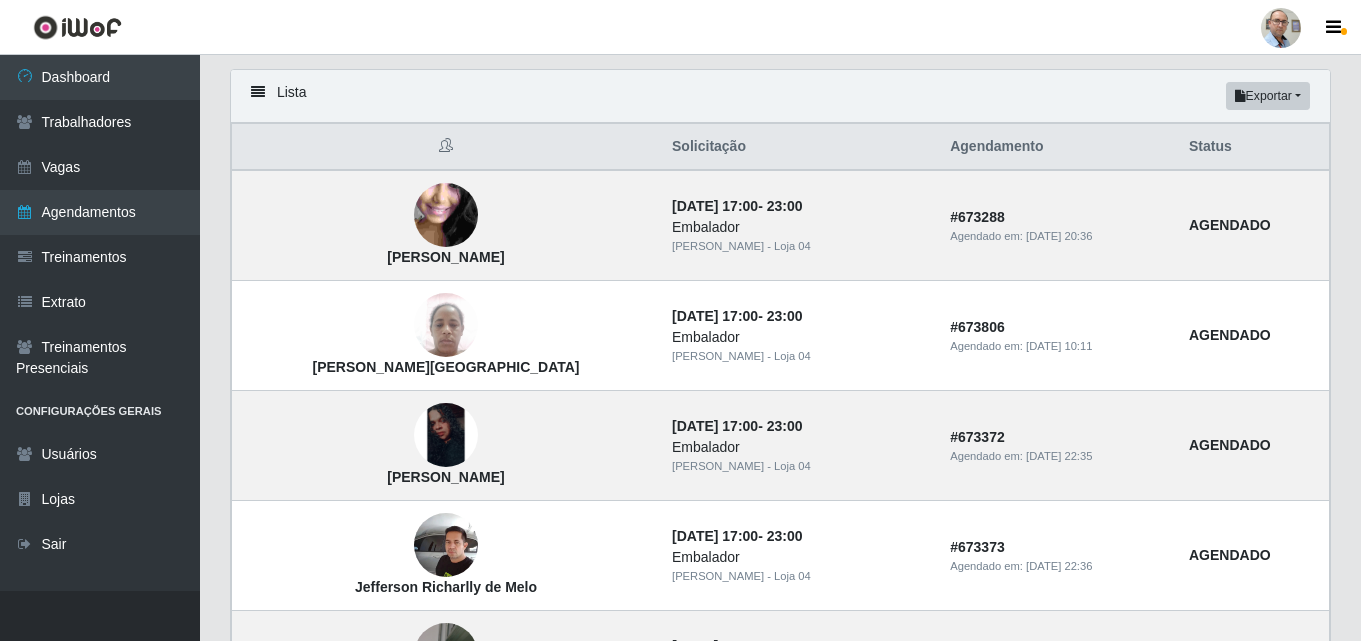 scroll, scrollTop: 447, scrollLeft: 0, axis: vertical 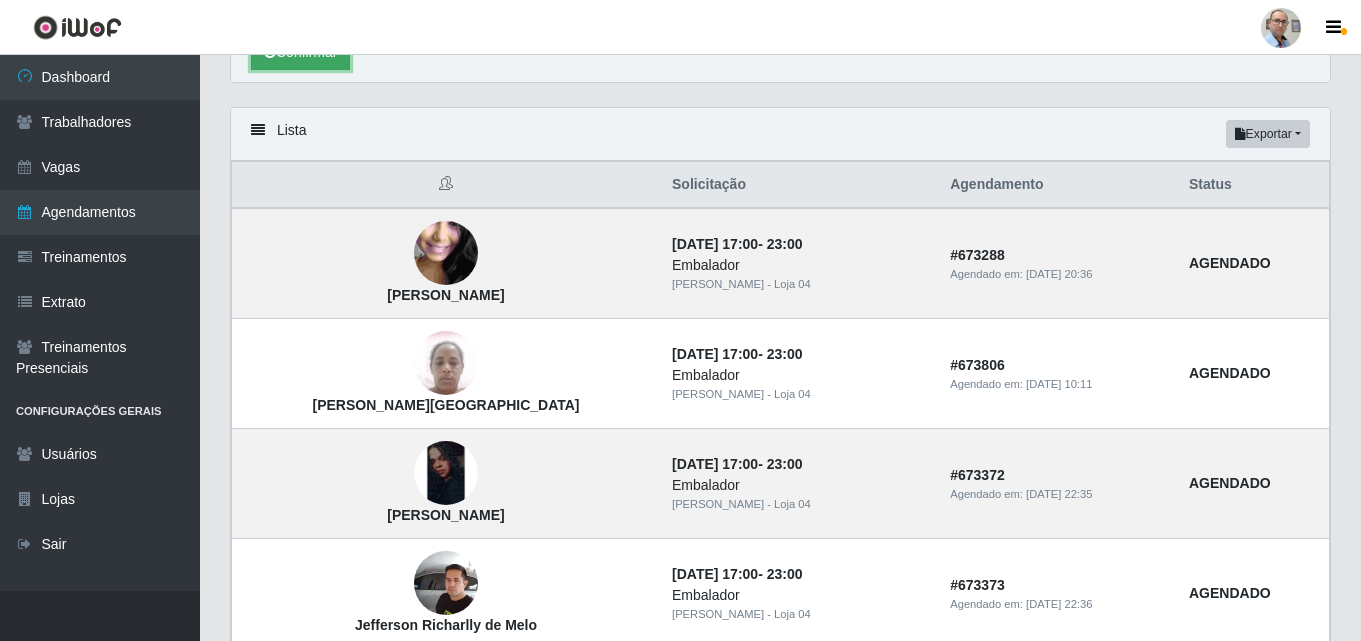 click on "Confirmar" at bounding box center [300, 52] 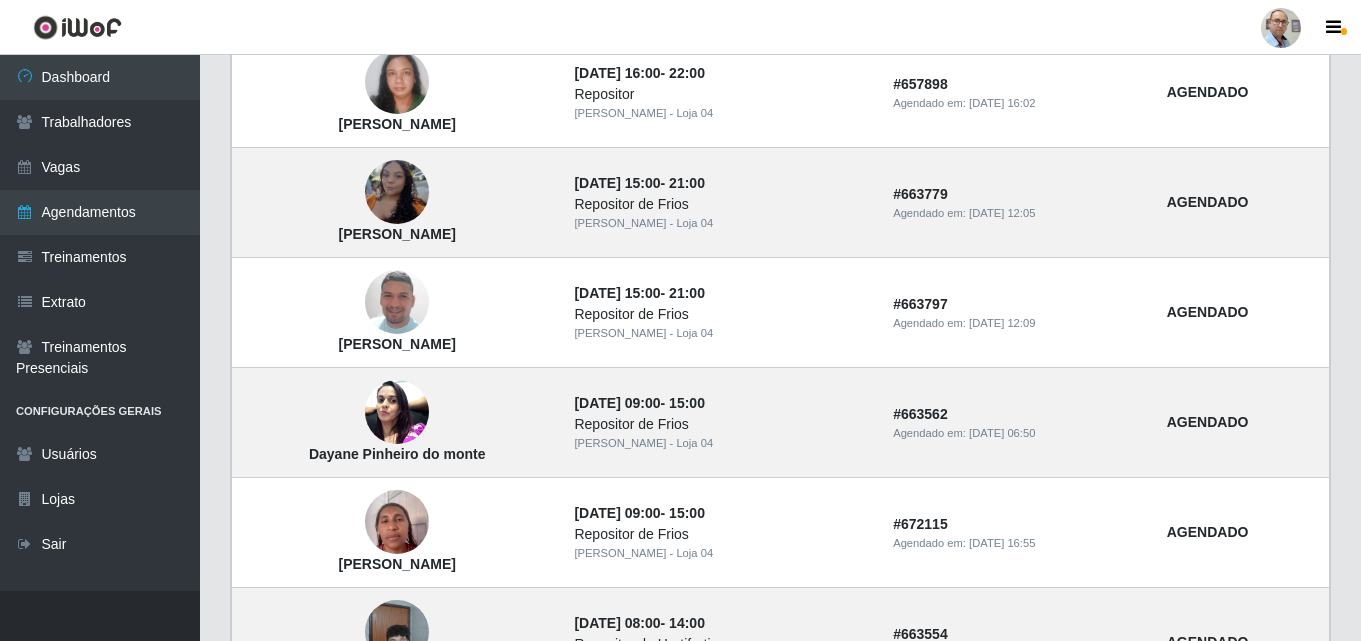 scroll, scrollTop: 1747, scrollLeft: 0, axis: vertical 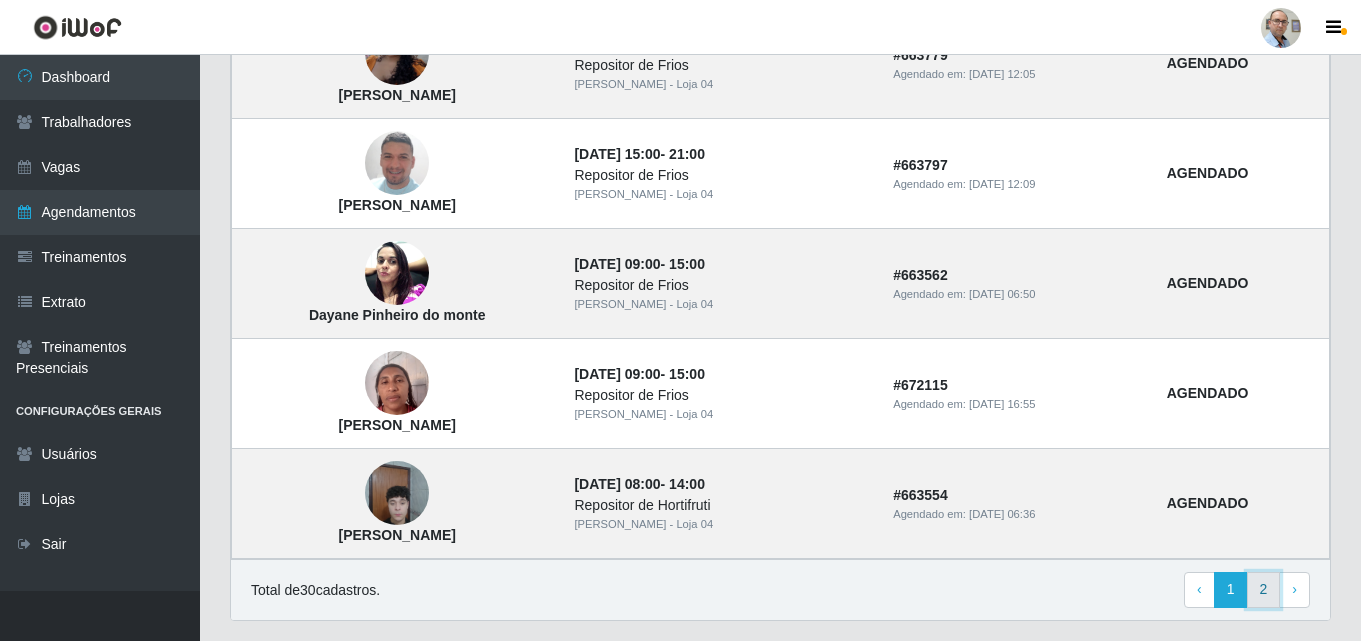 click on "2" at bounding box center (1264, 590) 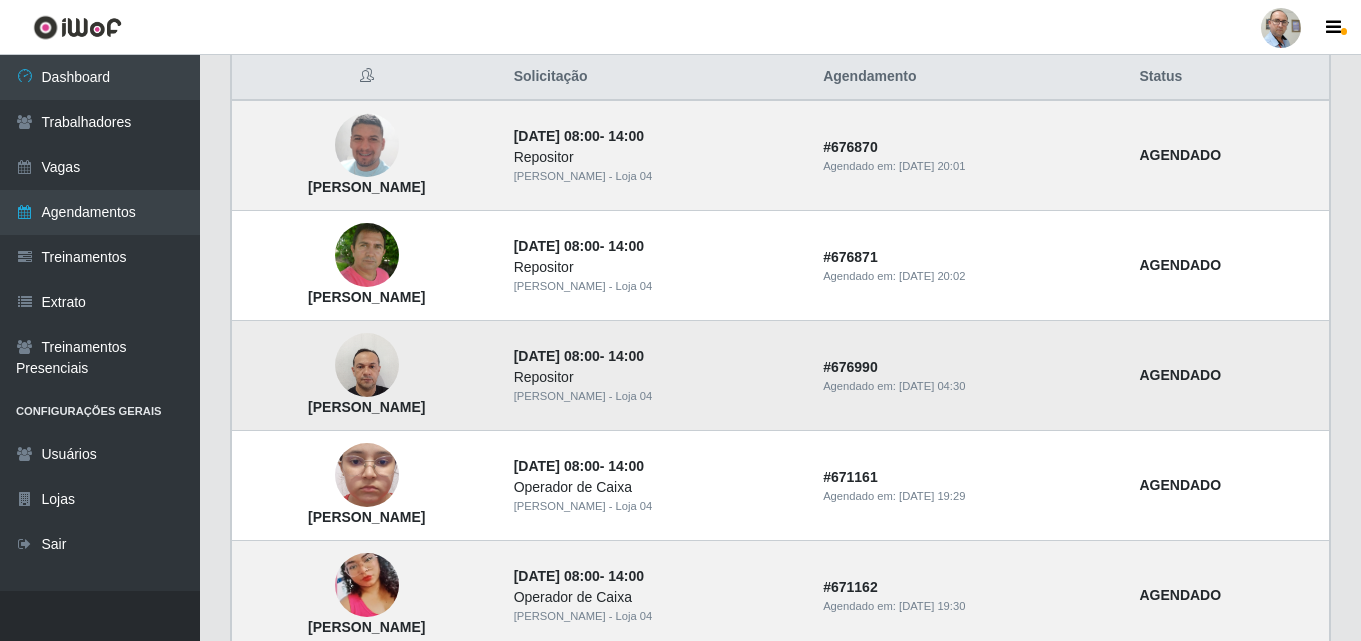 scroll, scrollTop: 100, scrollLeft: 0, axis: vertical 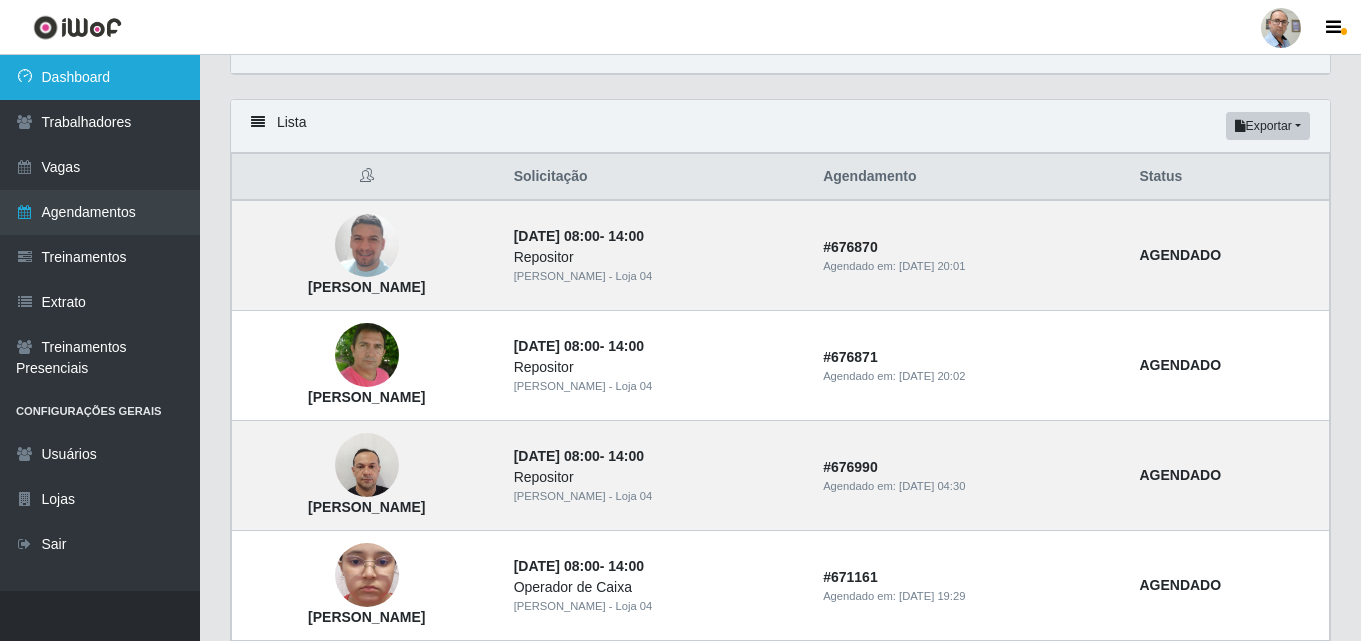 click on "Dashboard" at bounding box center [100, 77] 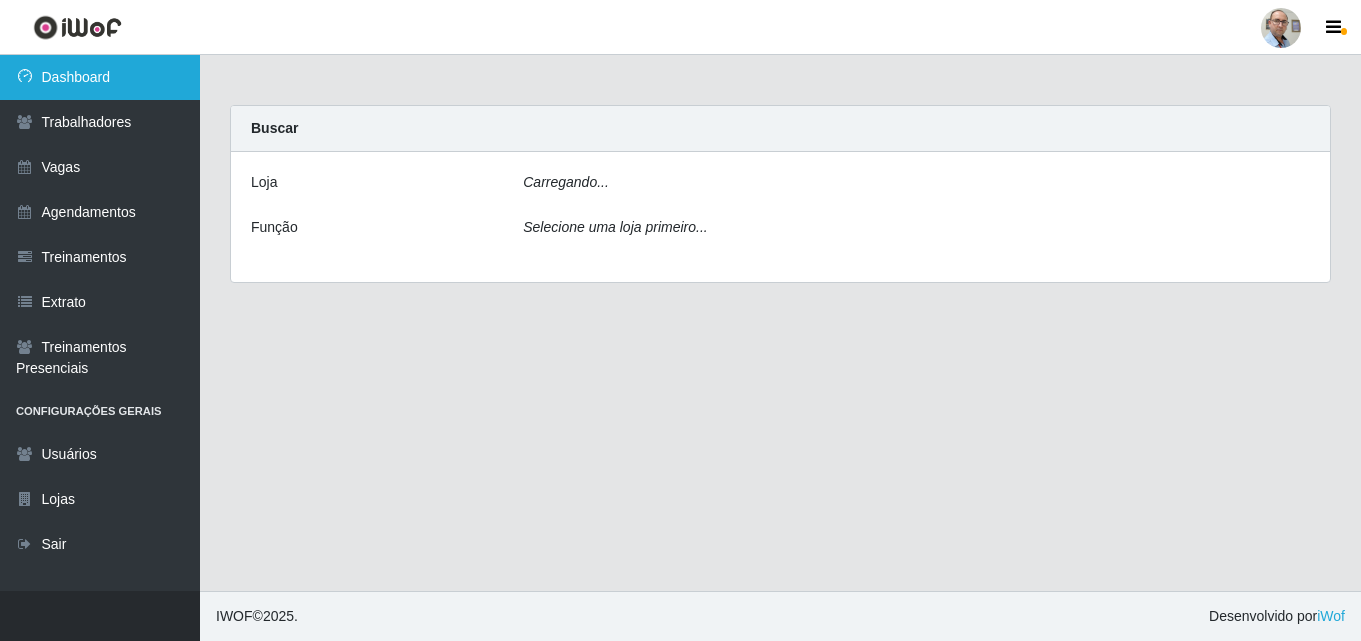 scroll, scrollTop: 0, scrollLeft: 0, axis: both 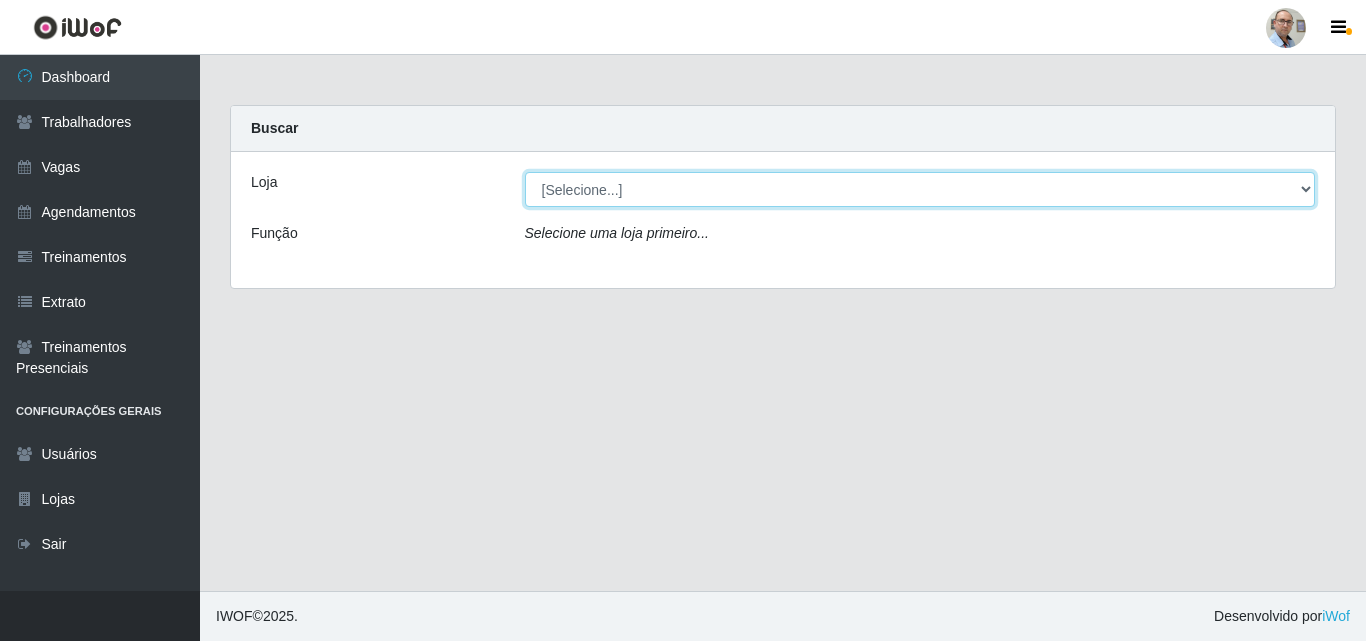 click on "[Selecione...] Mar Vermelho - Loja 04" at bounding box center (920, 189) 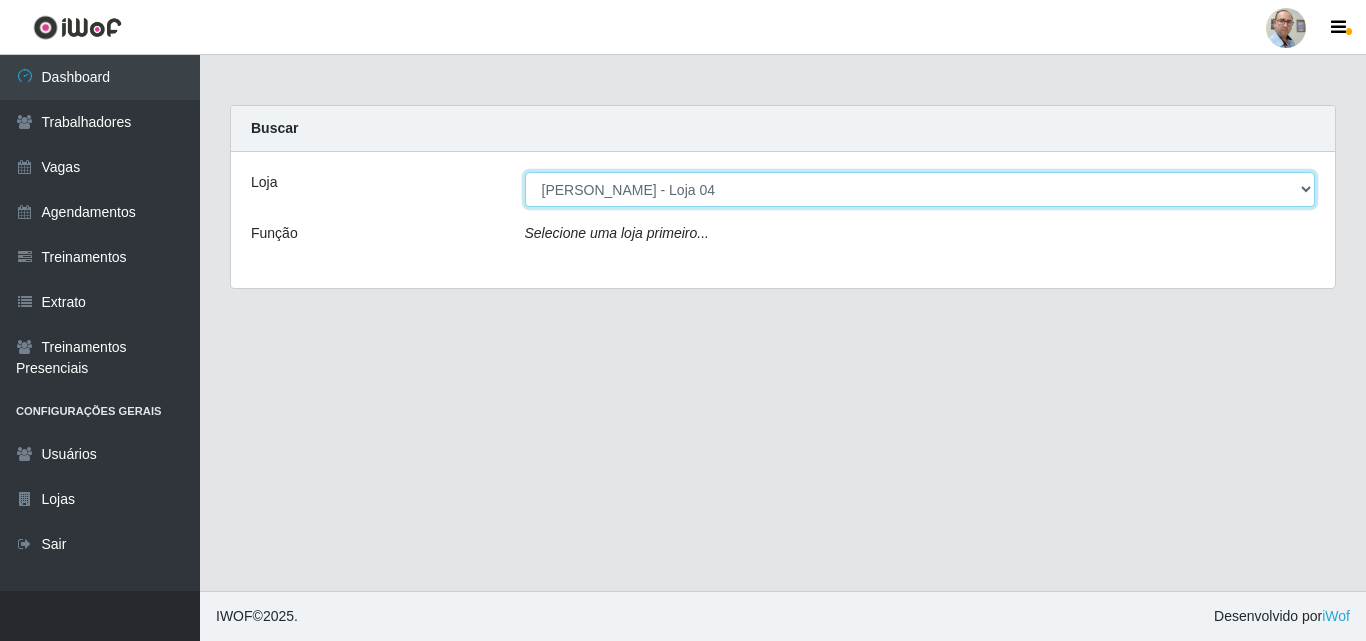 click on "[Selecione...] Mar Vermelho - Loja 04" at bounding box center [920, 189] 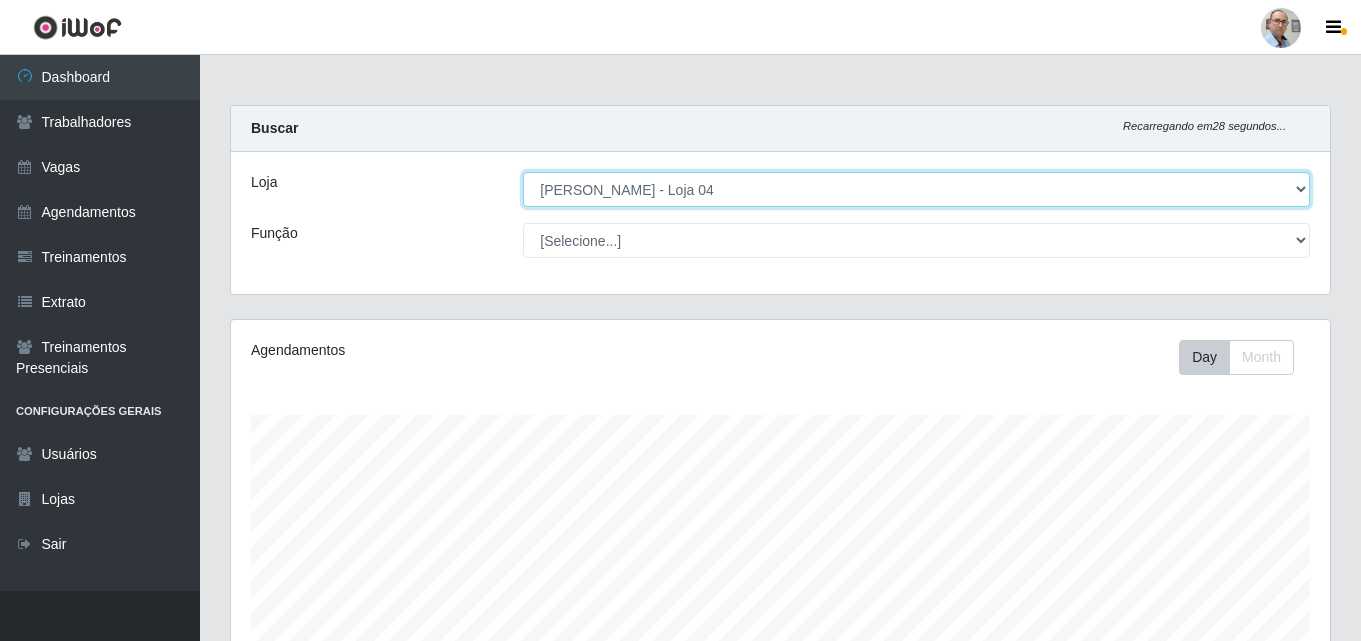 scroll, scrollTop: 999585, scrollLeft: 998901, axis: both 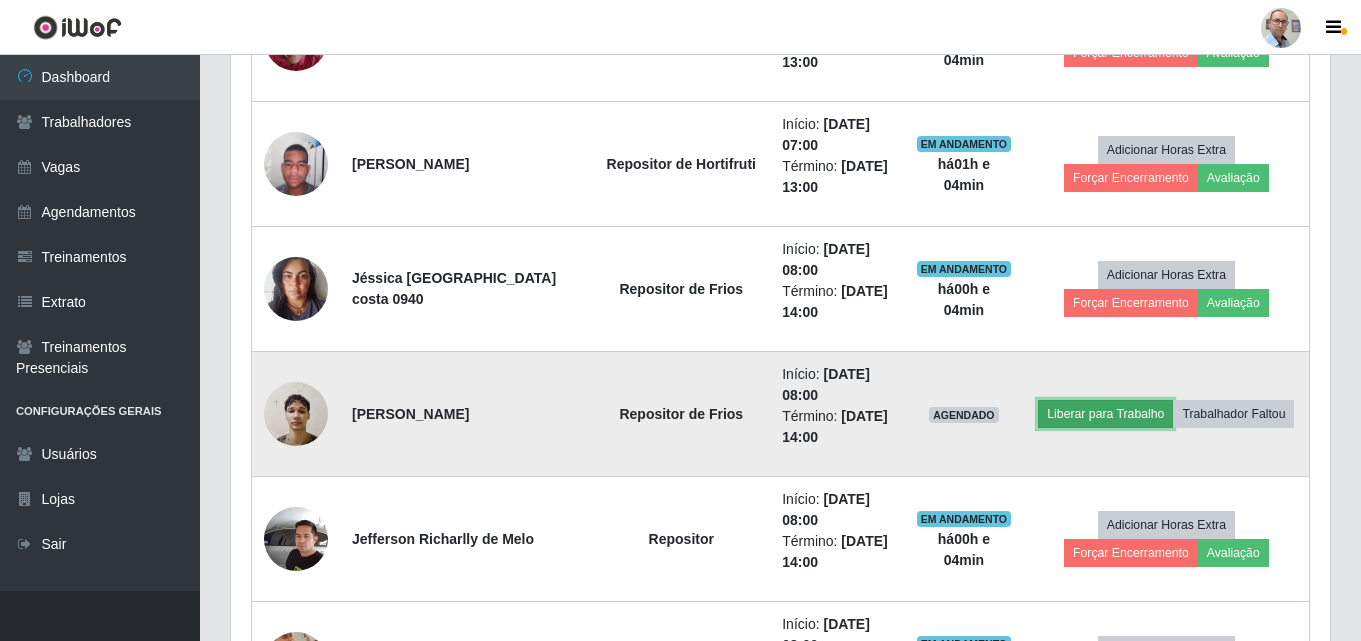click on "Liberar para Trabalho" at bounding box center [1105, 414] 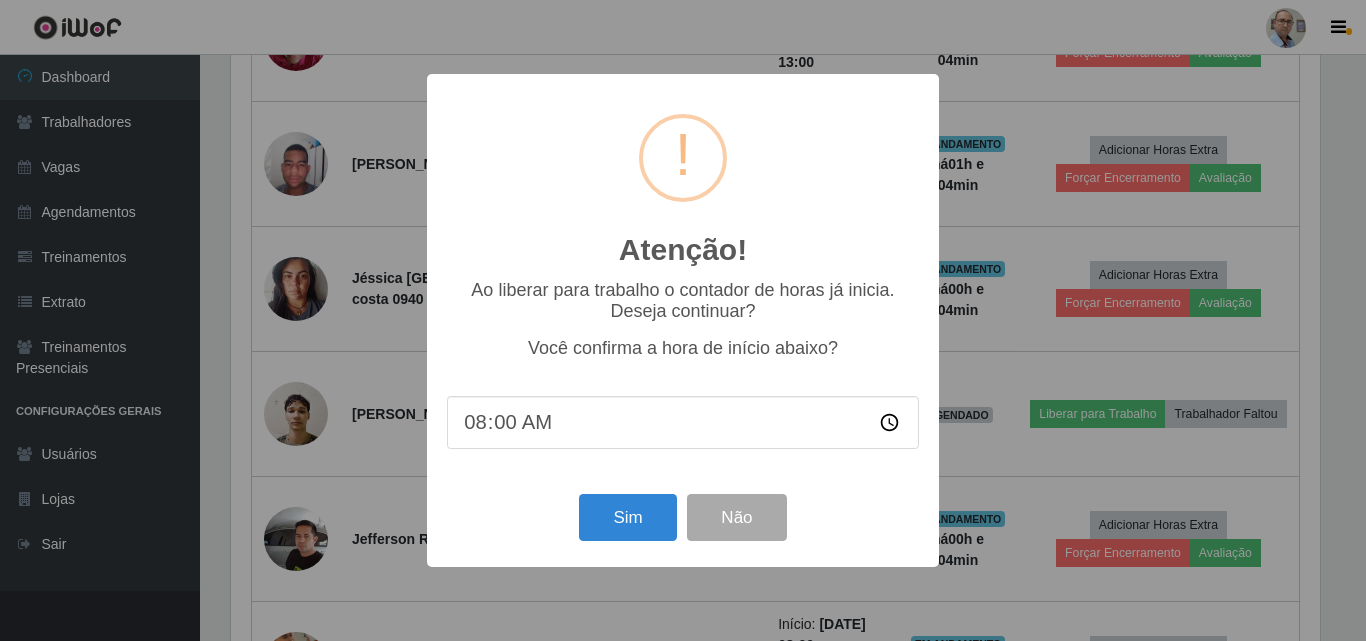 scroll, scrollTop: 999585, scrollLeft: 998911, axis: both 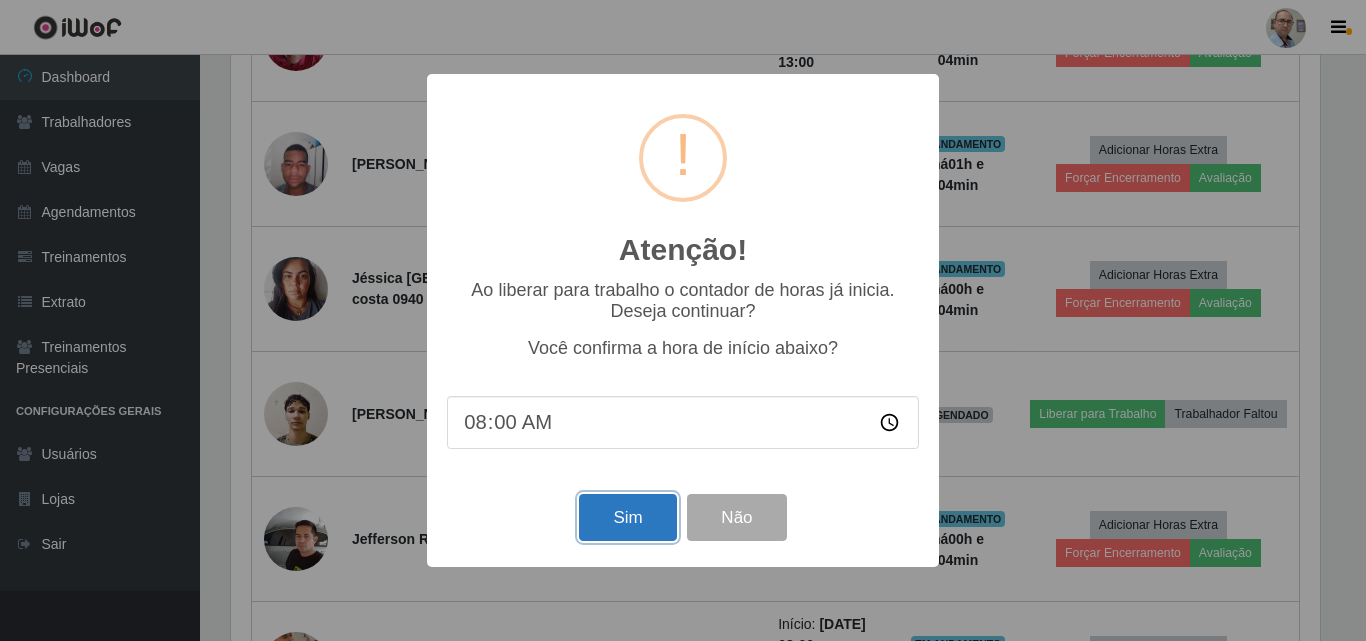 click on "Sim" at bounding box center (627, 517) 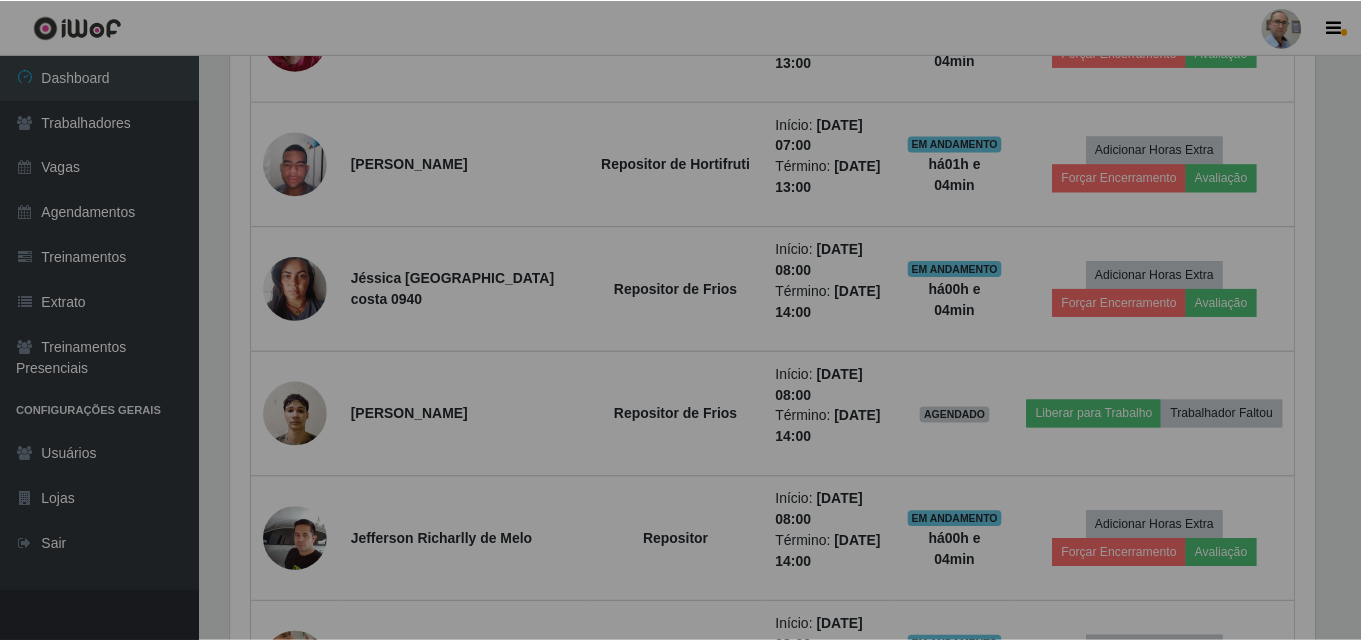 scroll, scrollTop: 999585, scrollLeft: 998901, axis: both 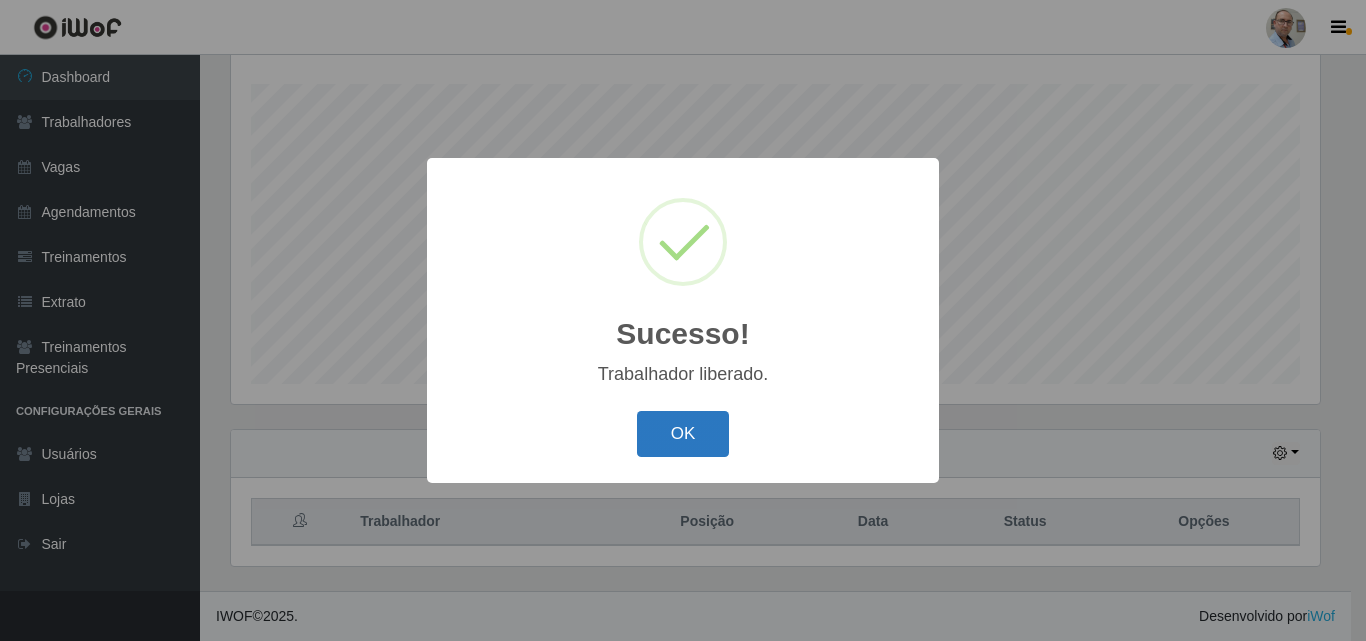 click on "OK" at bounding box center [683, 434] 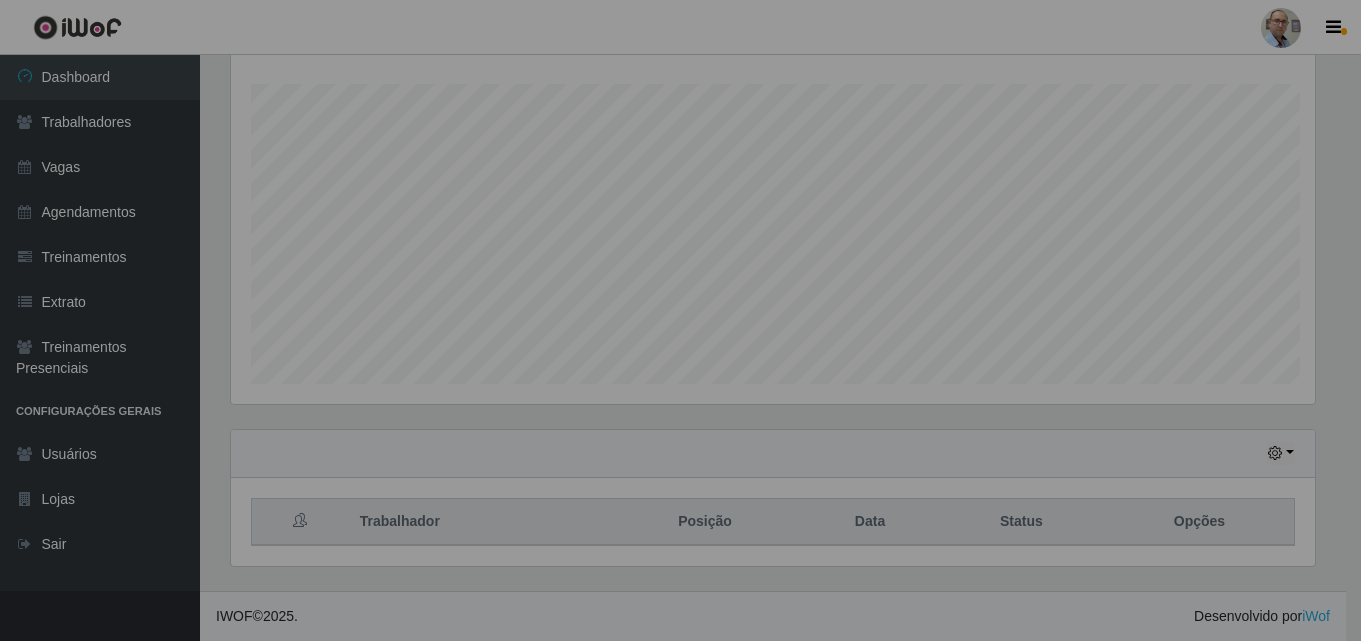 scroll, scrollTop: 999585, scrollLeft: 998901, axis: both 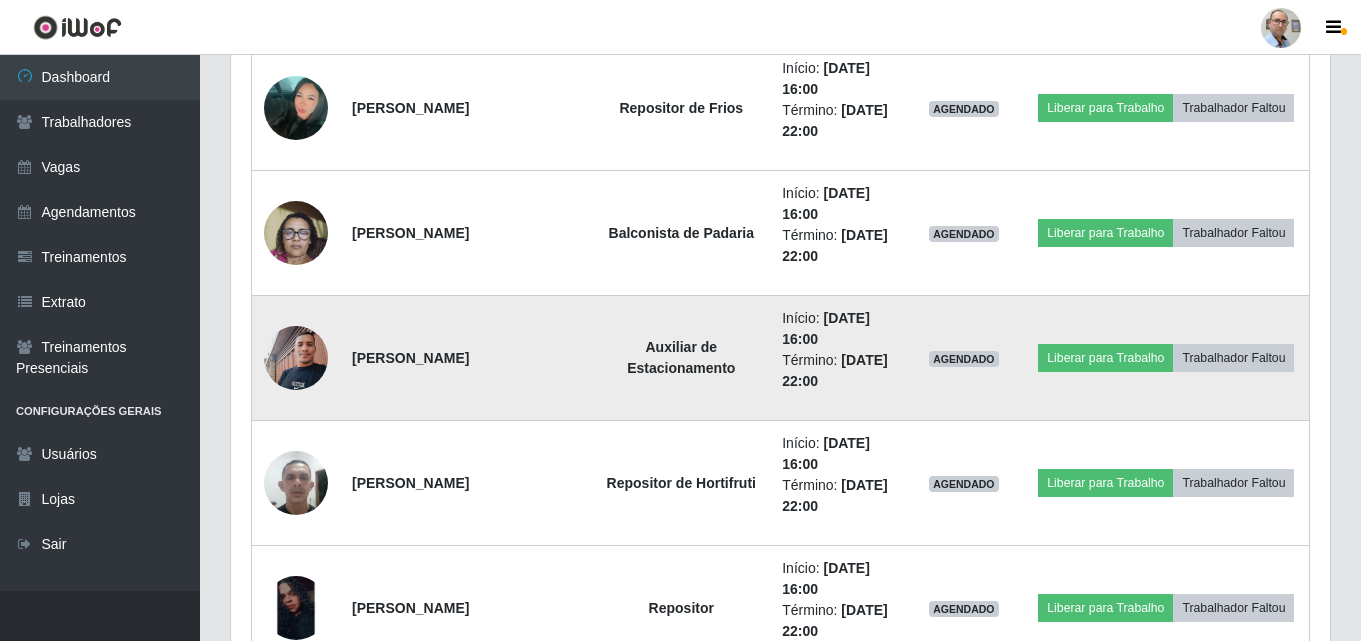 click at bounding box center (296, 357) 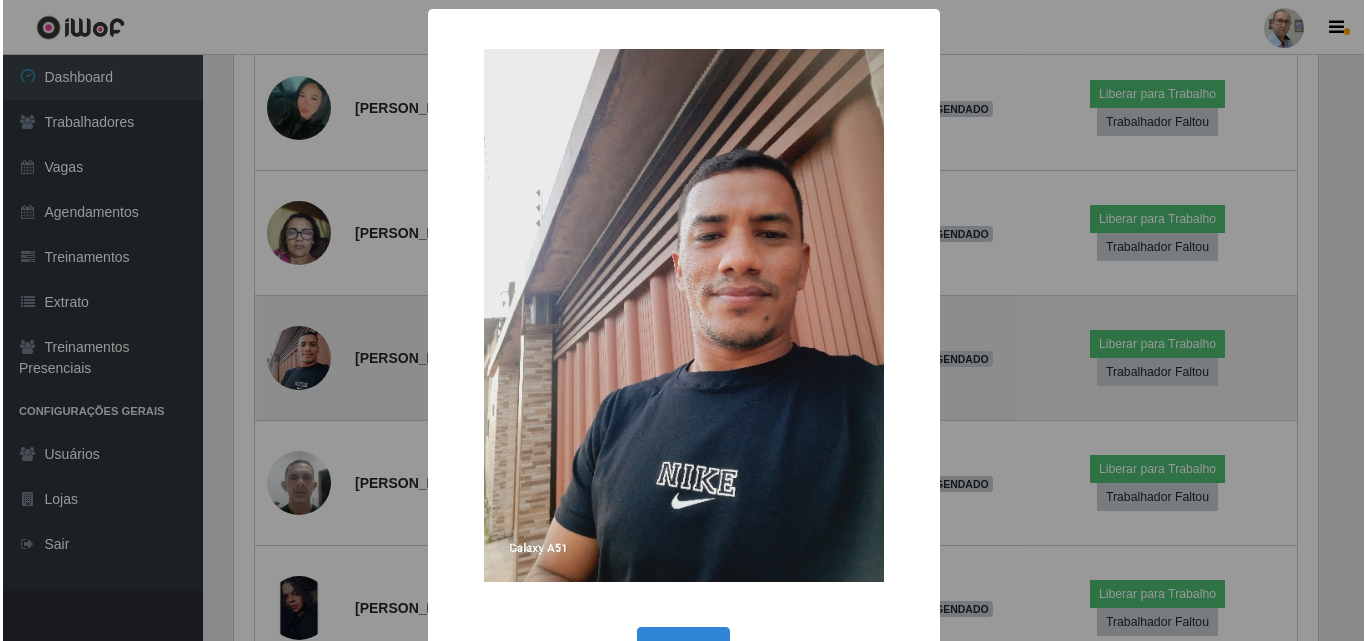 scroll, scrollTop: 999585, scrollLeft: 998911, axis: both 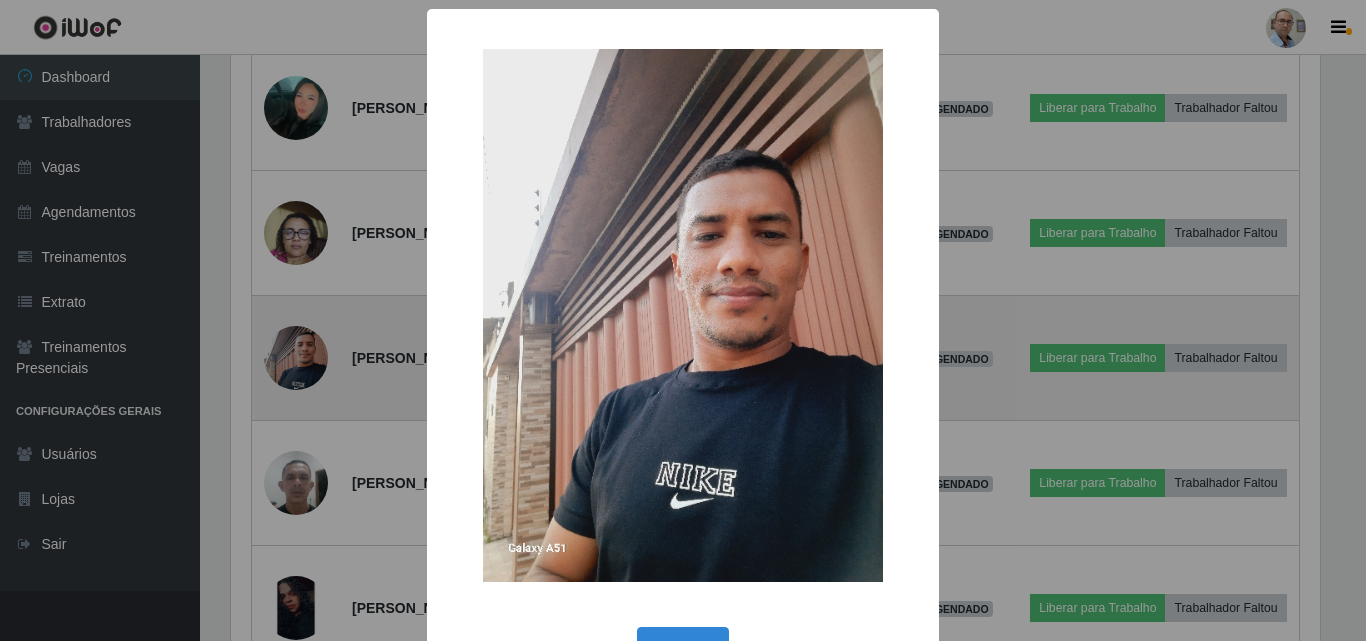 click on "× OK Cancel" at bounding box center (683, 320) 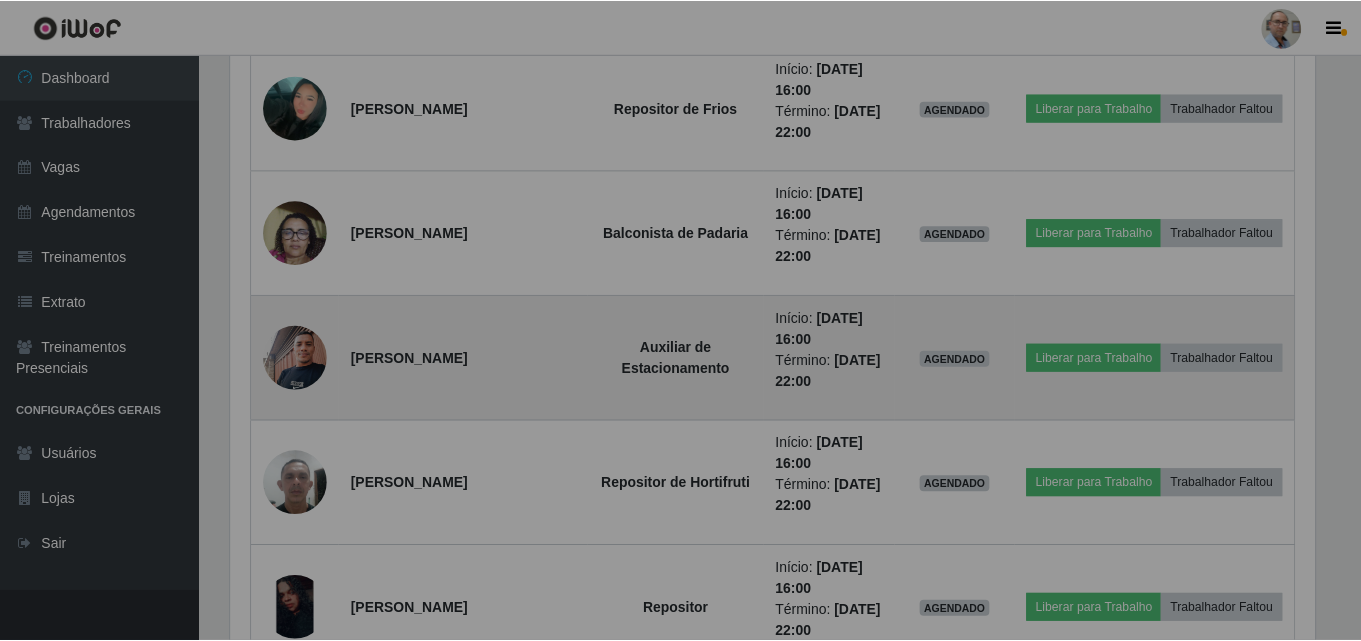 scroll, scrollTop: 999585, scrollLeft: 998901, axis: both 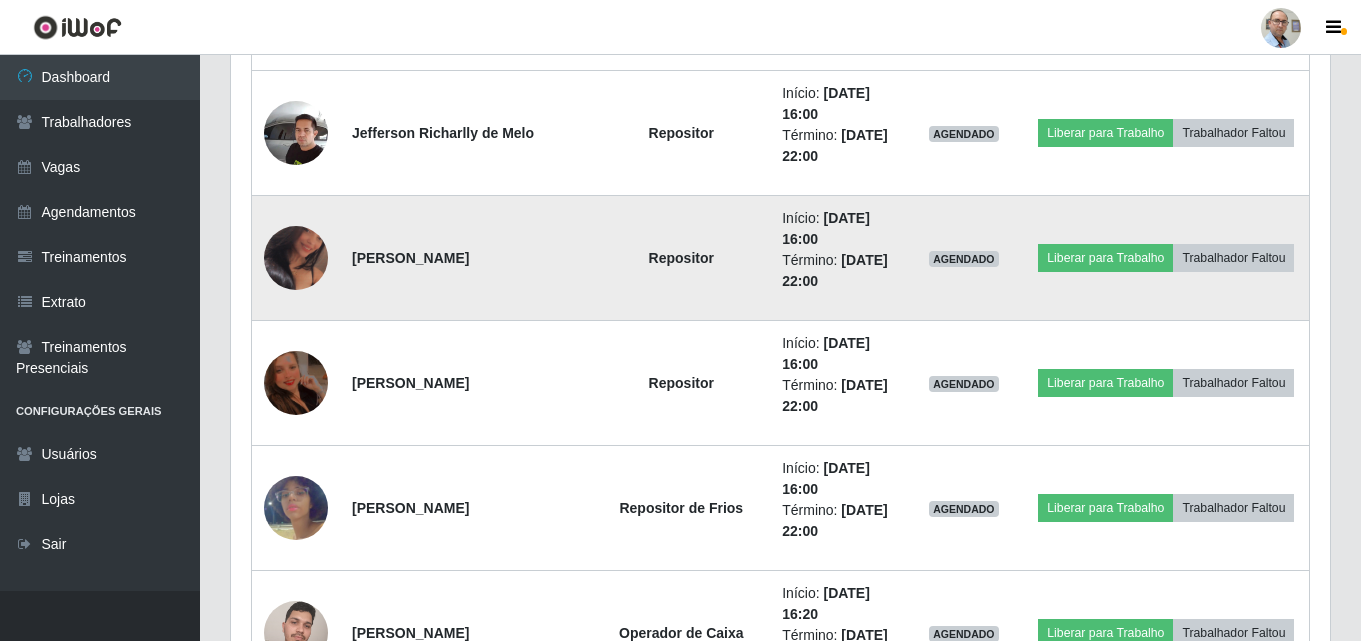 click at bounding box center (296, 258) 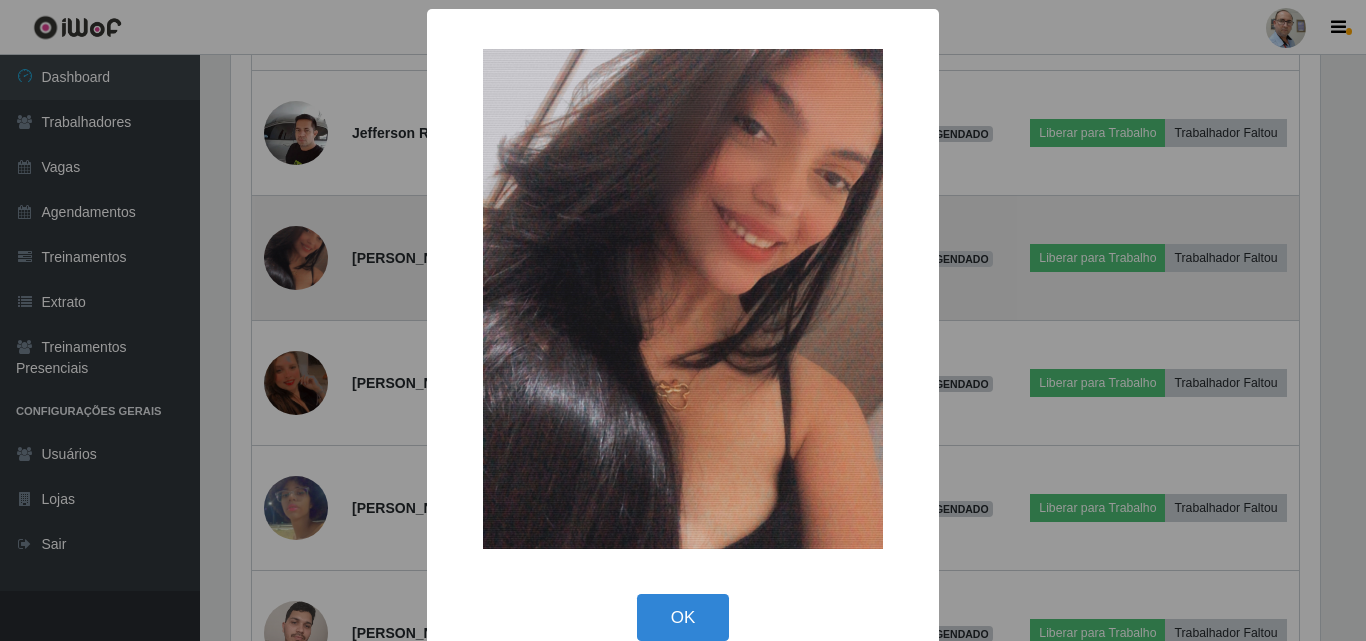 scroll, scrollTop: 999585, scrollLeft: 998911, axis: both 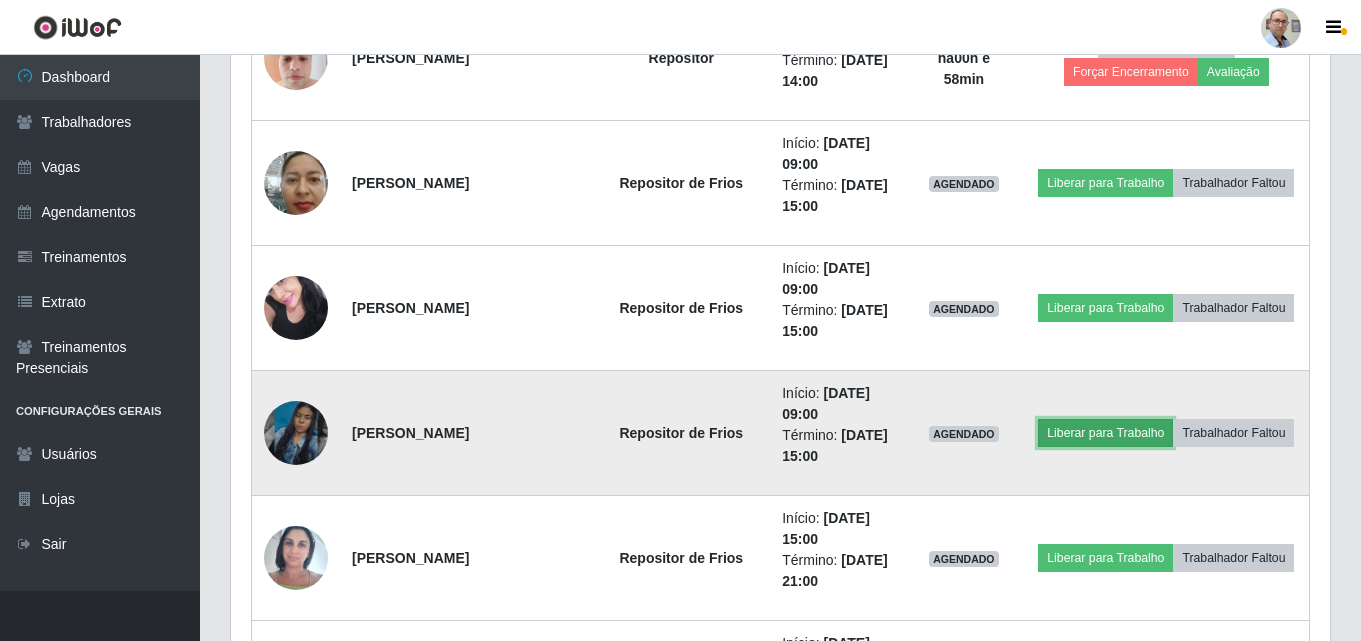 click on "Liberar para Trabalho" at bounding box center (1105, 433) 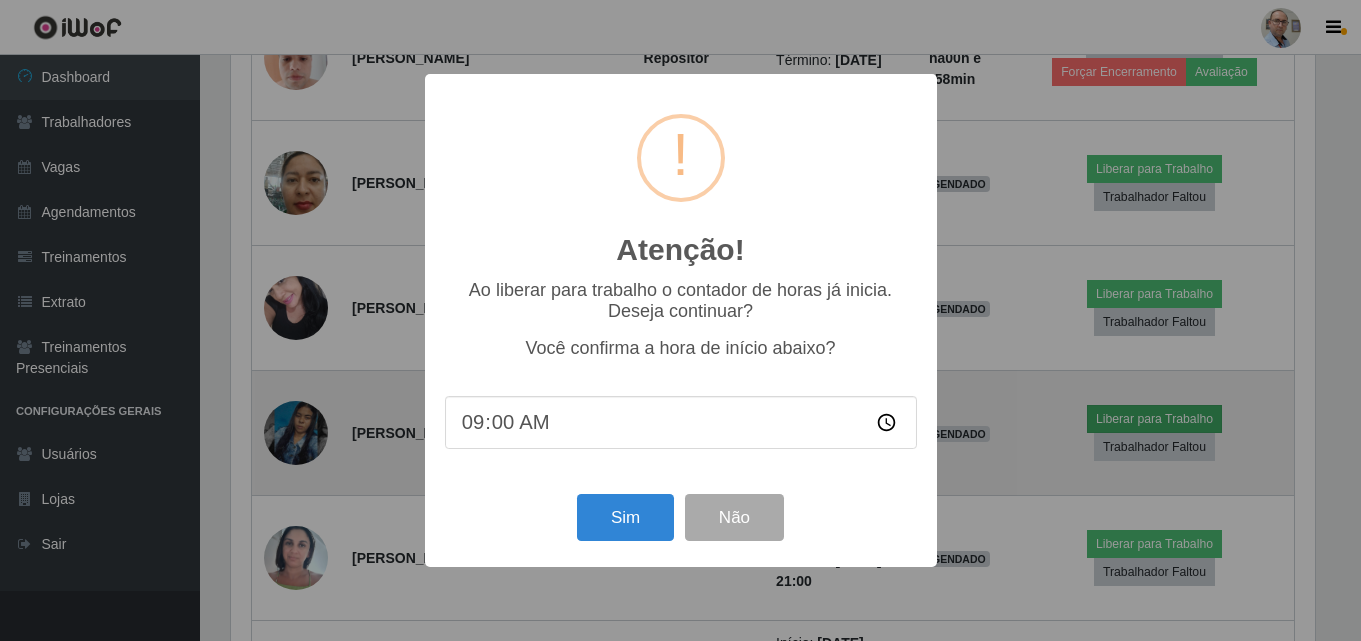 scroll, scrollTop: 999585, scrollLeft: 998911, axis: both 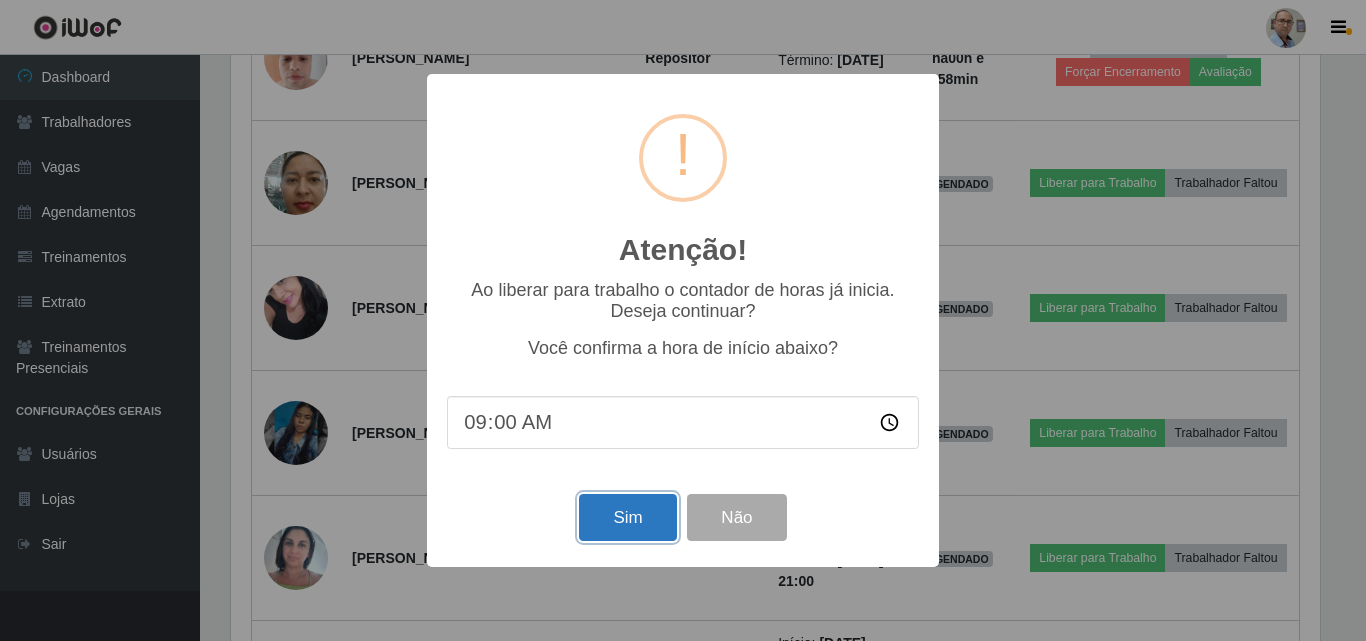click on "Sim" at bounding box center [627, 517] 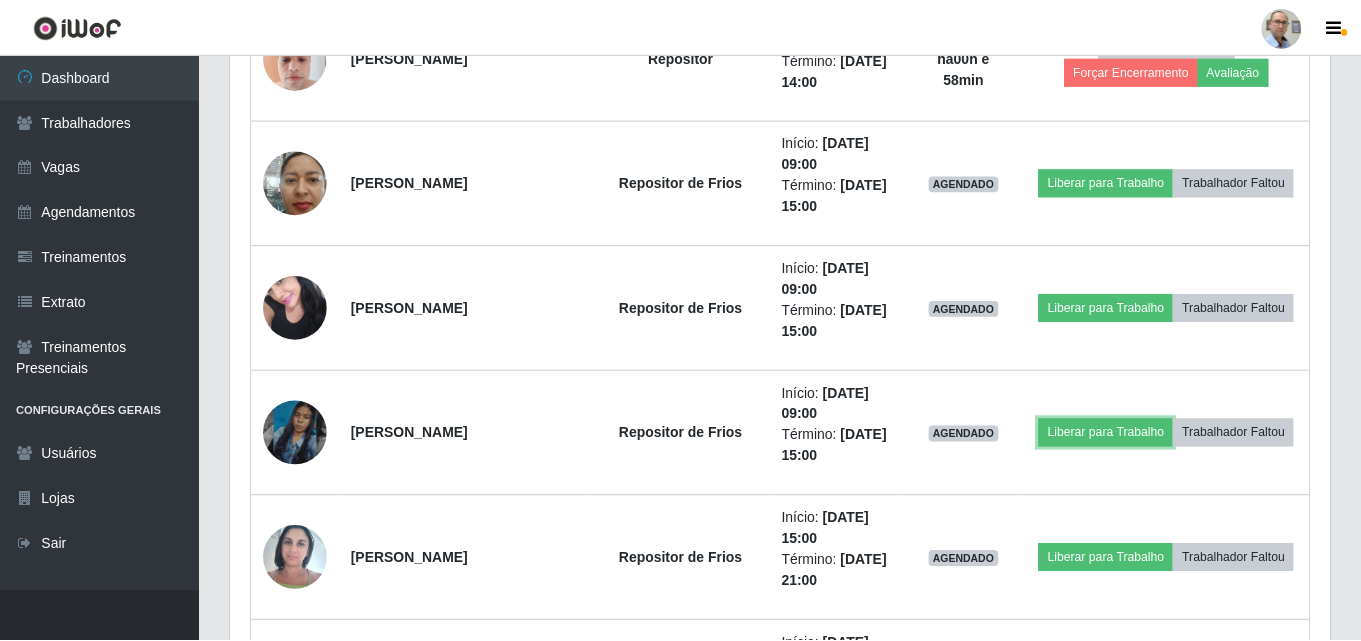 scroll, scrollTop: 999585, scrollLeft: 998901, axis: both 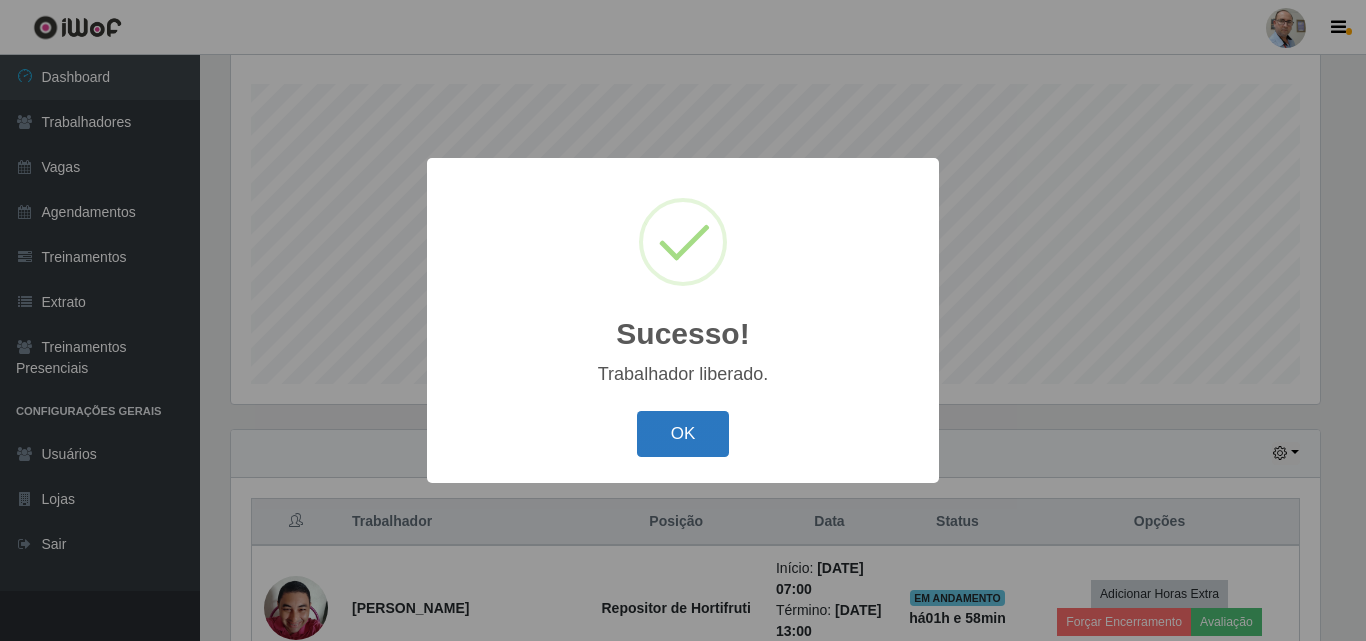 click on "OK" at bounding box center [683, 434] 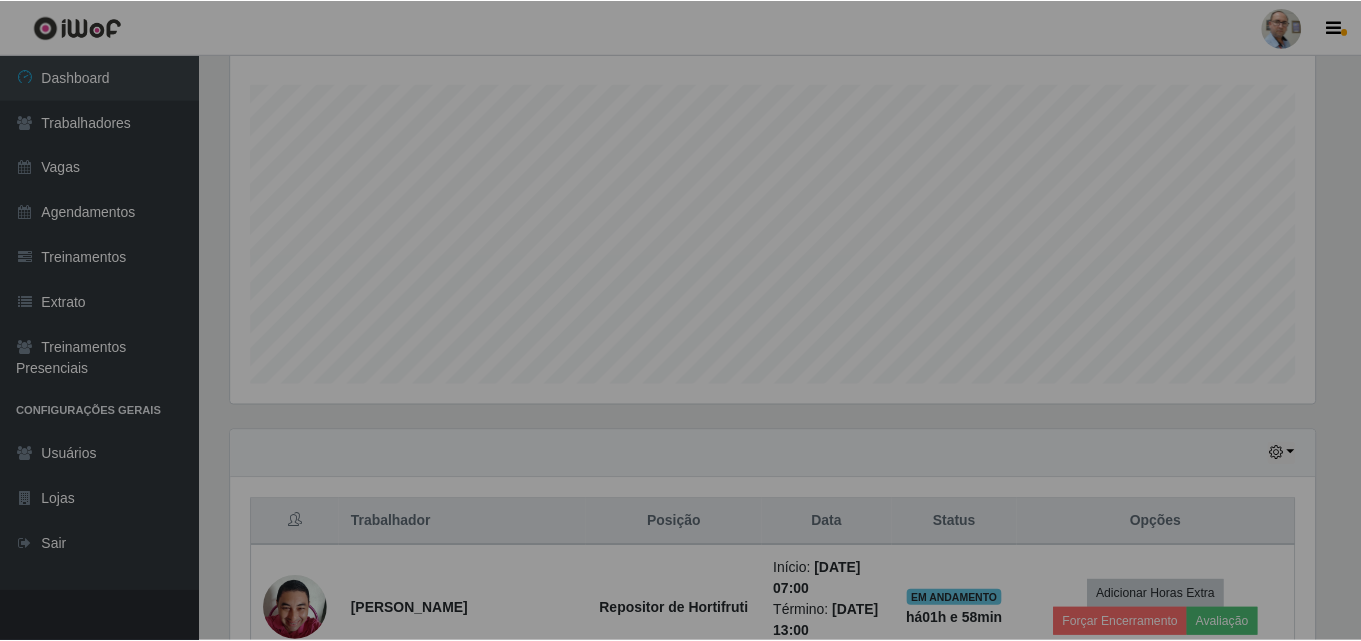 scroll, scrollTop: 999585, scrollLeft: 998901, axis: both 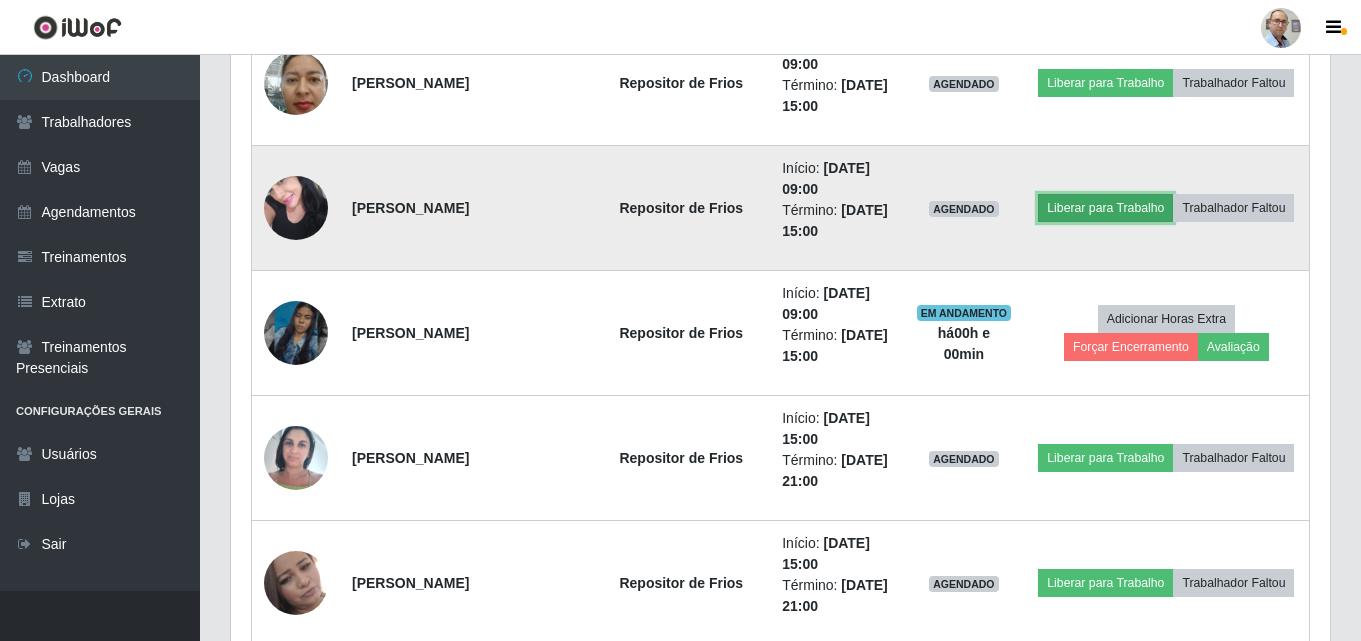 click on "Liberar para Trabalho" at bounding box center [1105, 208] 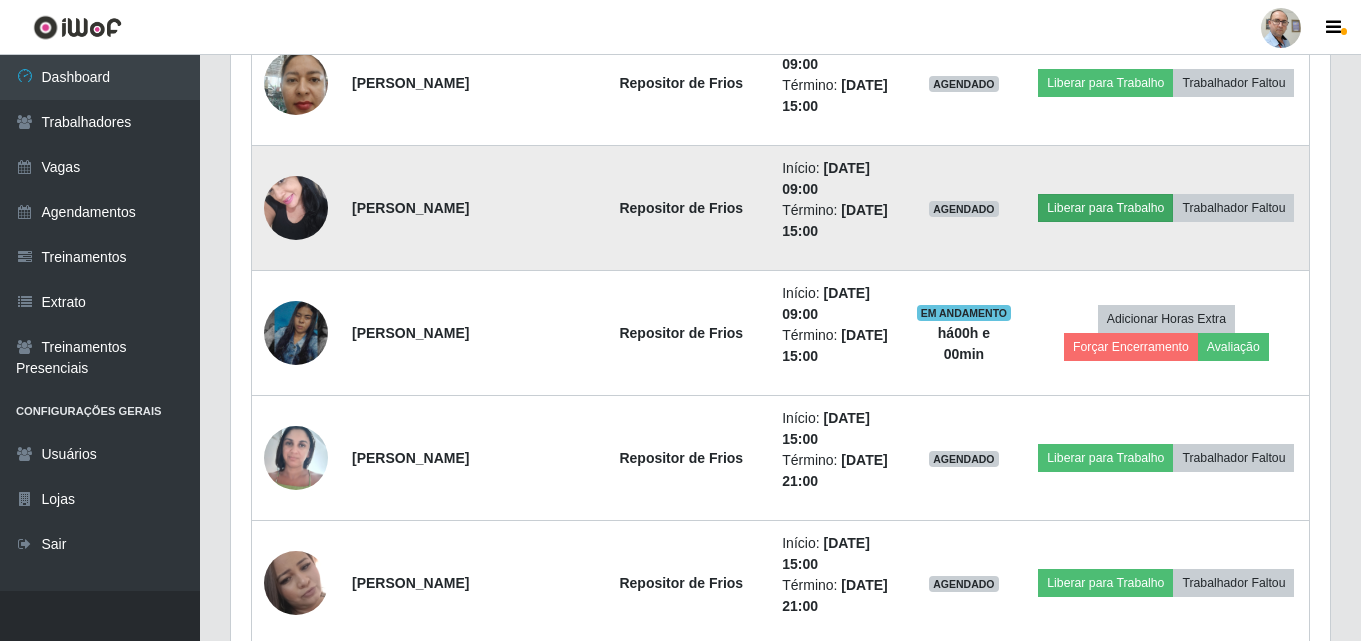 scroll, scrollTop: 999585, scrollLeft: 998911, axis: both 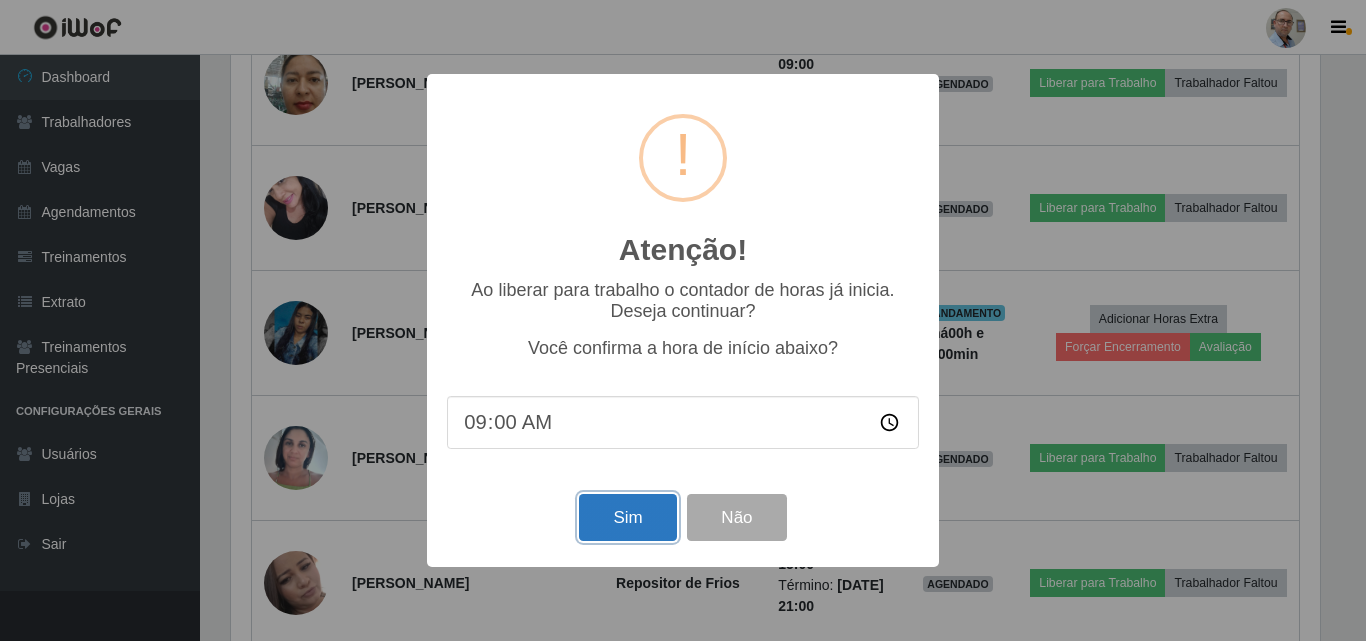 click on "Sim" at bounding box center [627, 517] 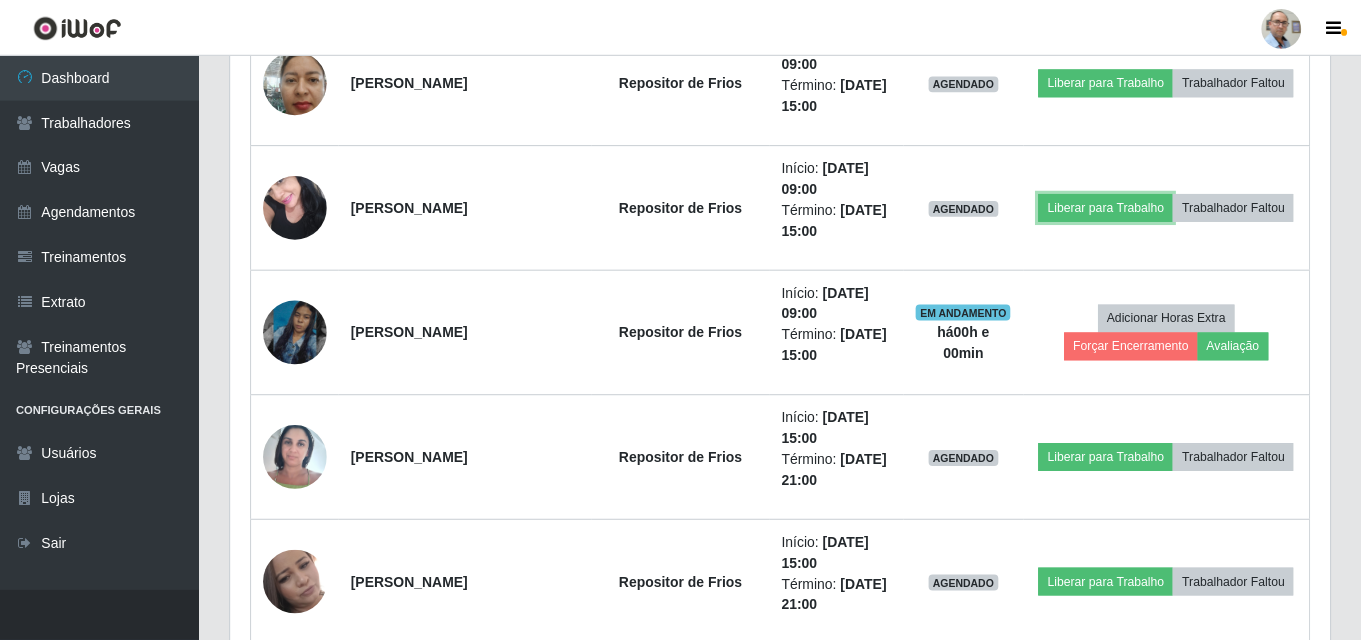 scroll, scrollTop: 999585, scrollLeft: 998911, axis: both 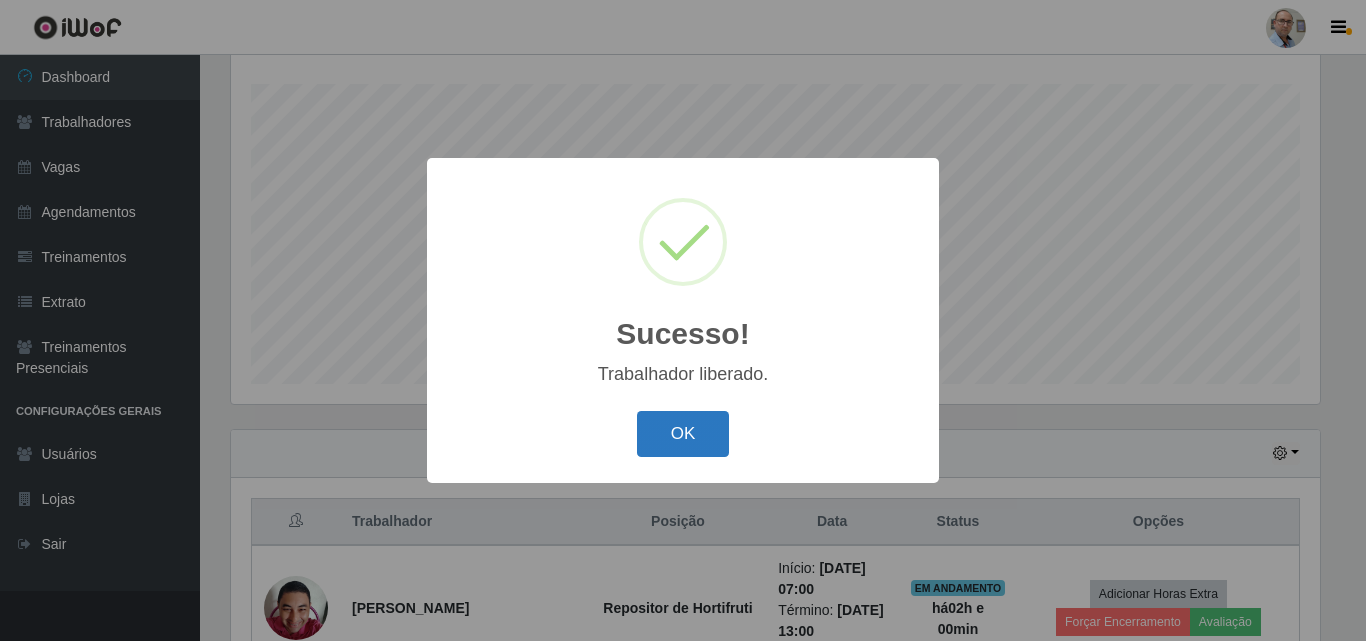 click on "OK" at bounding box center [683, 434] 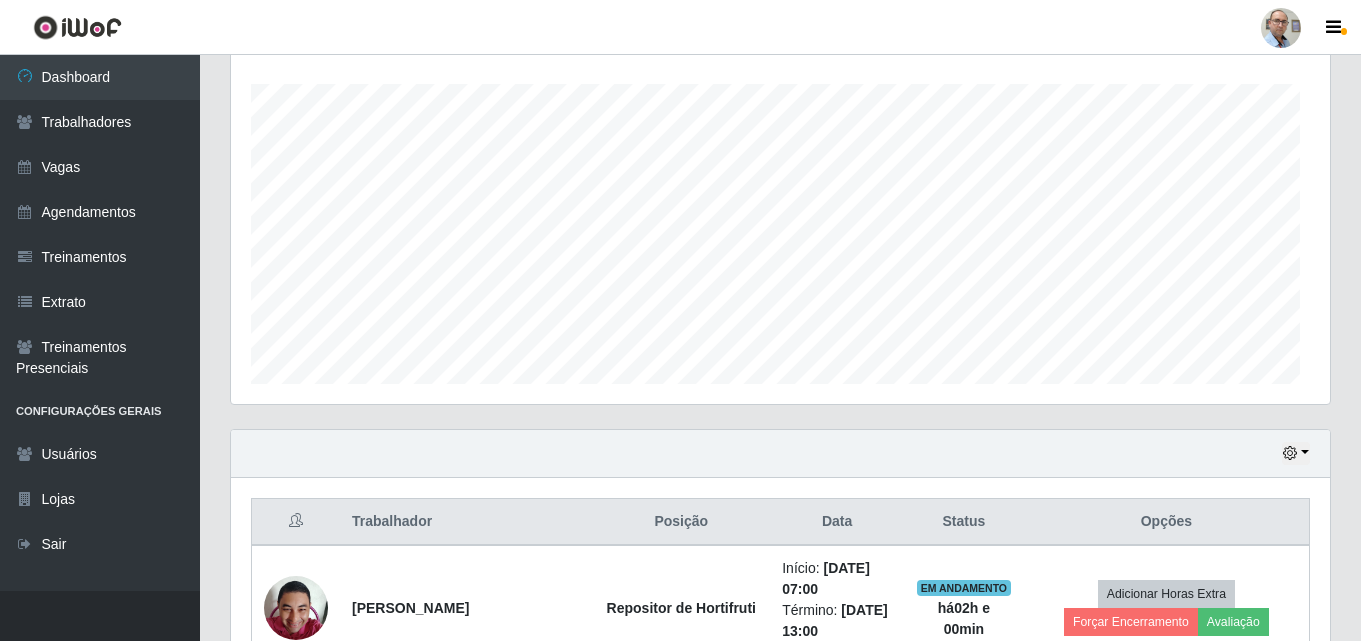 scroll, scrollTop: 999585, scrollLeft: 998901, axis: both 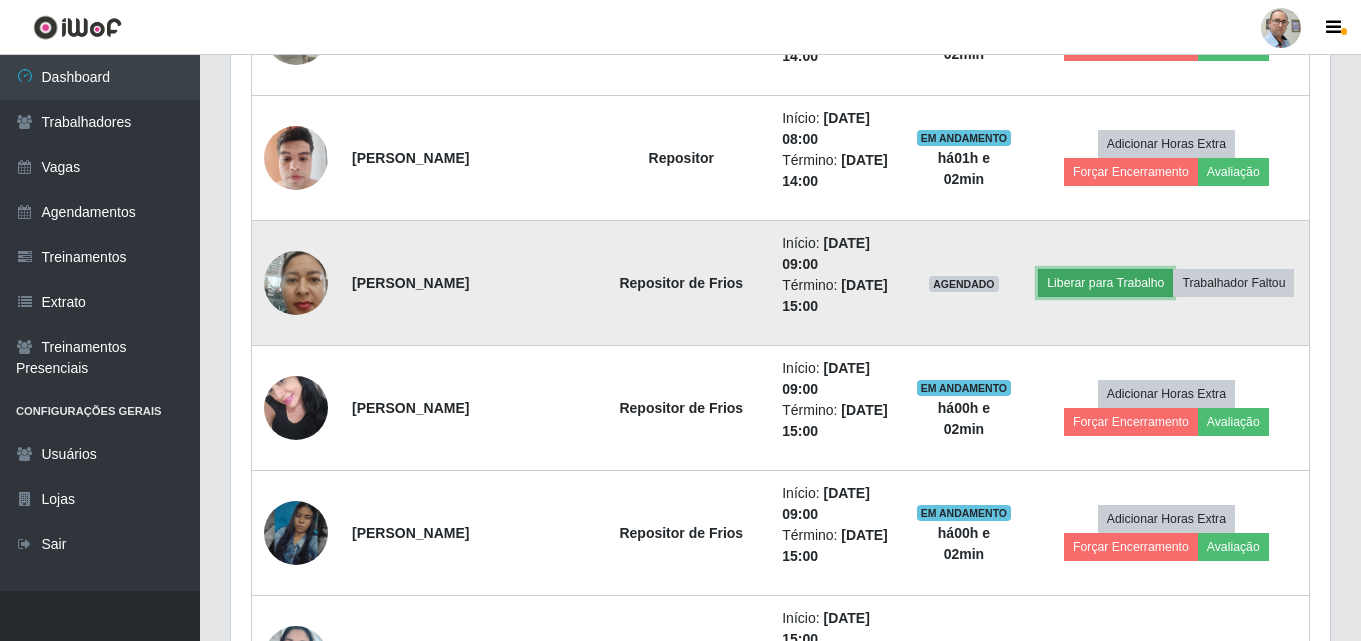 click on "Liberar para Trabalho" at bounding box center [1105, 283] 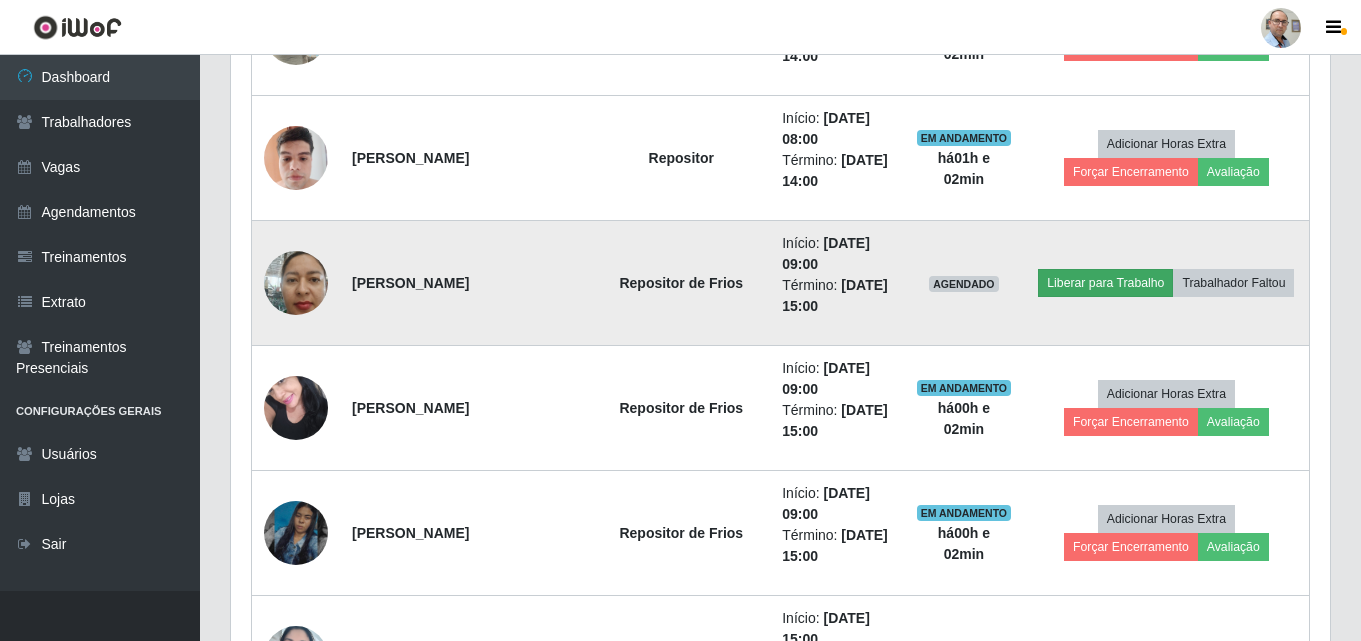 scroll, scrollTop: 999585, scrollLeft: 998911, axis: both 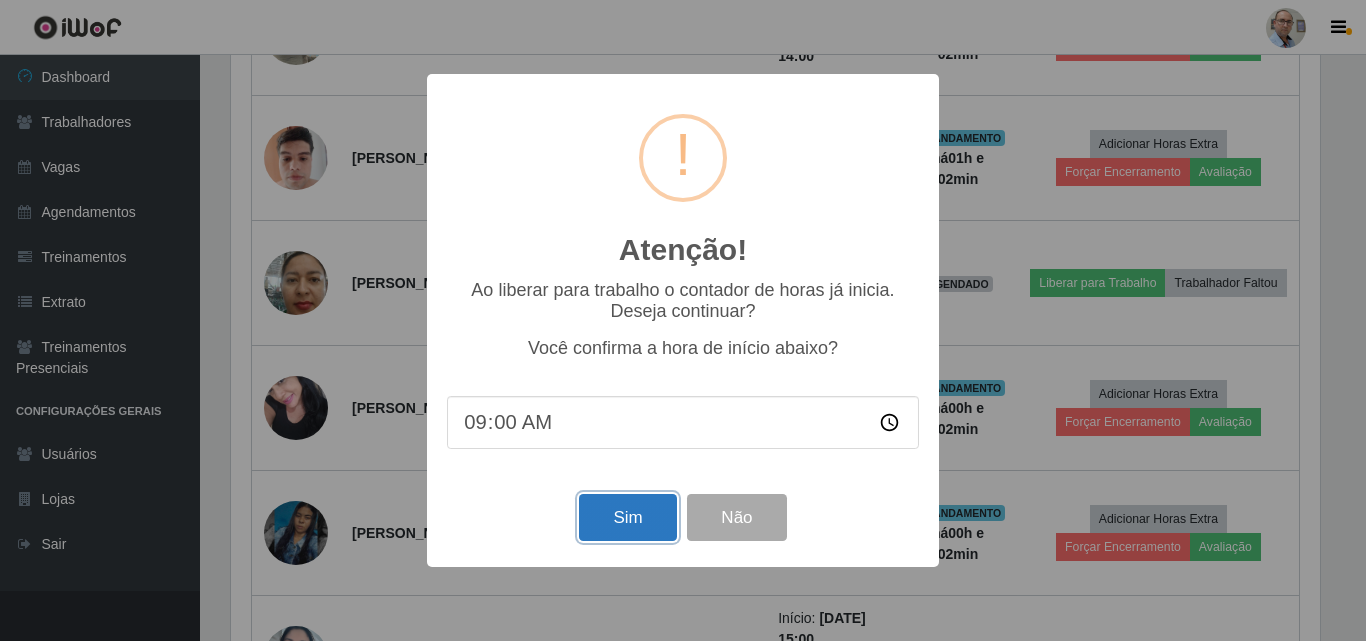 click on "Sim" at bounding box center [627, 517] 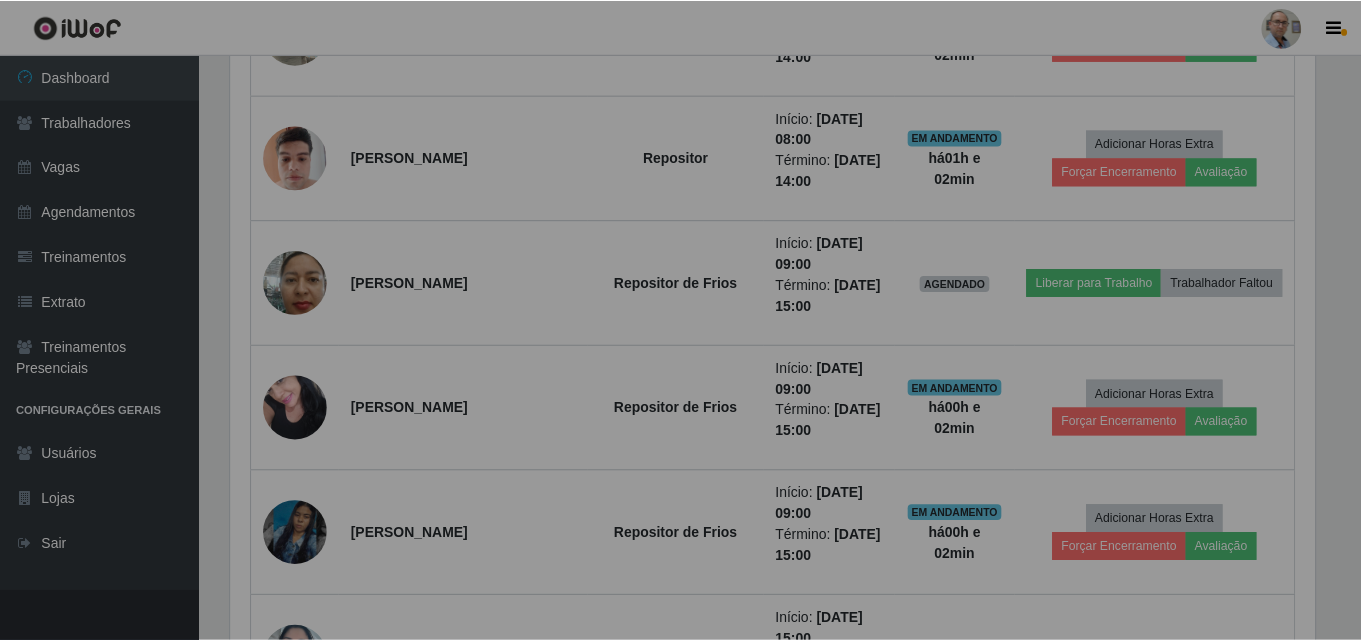 scroll, scrollTop: 999585, scrollLeft: 998901, axis: both 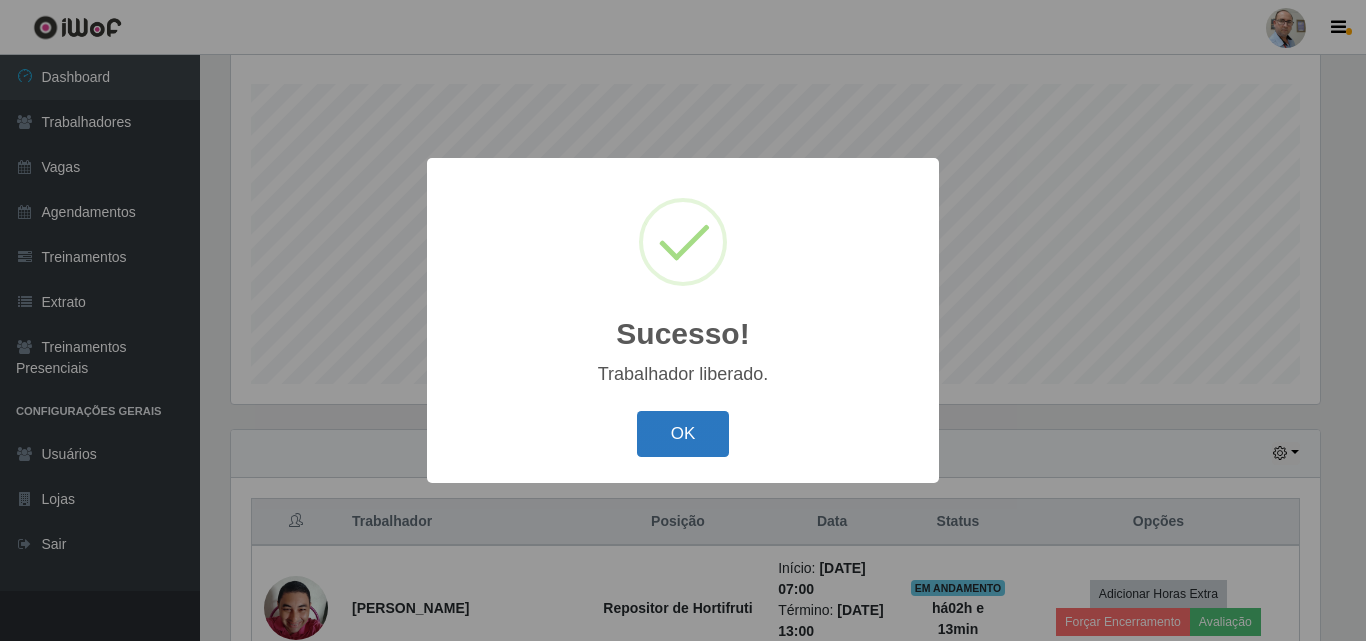 click on "OK" at bounding box center (683, 434) 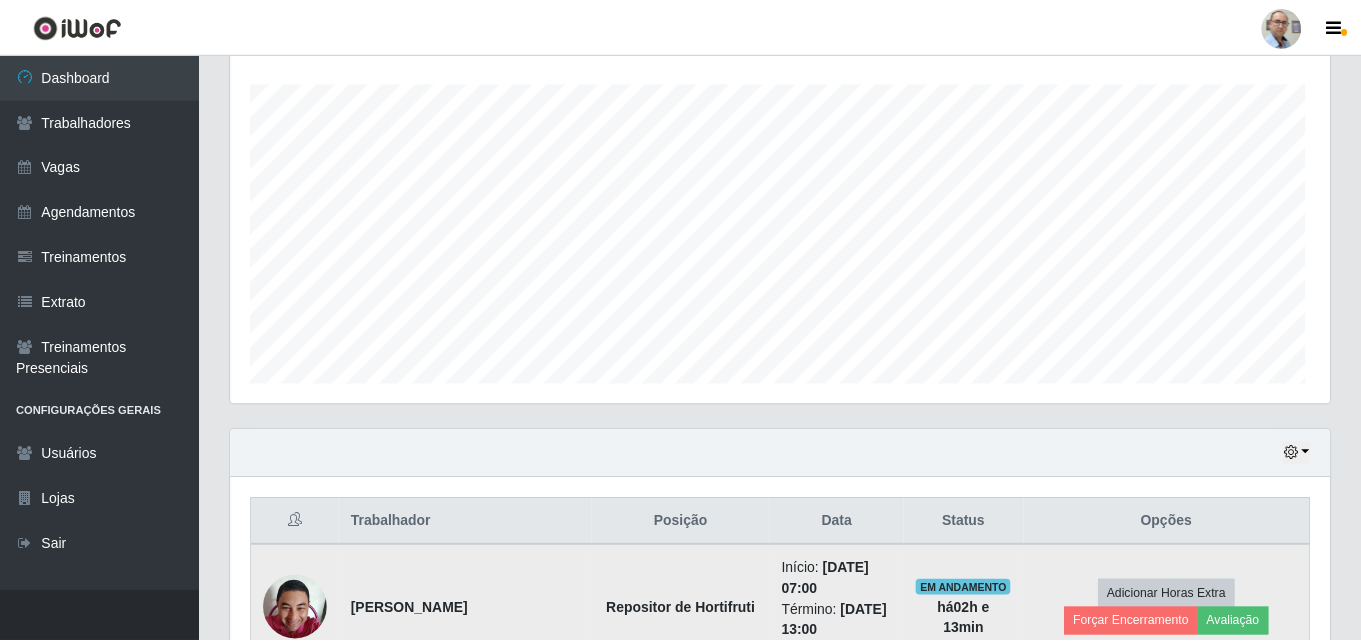 scroll, scrollTop: 999585, scrollLeft: 998901, axis: both 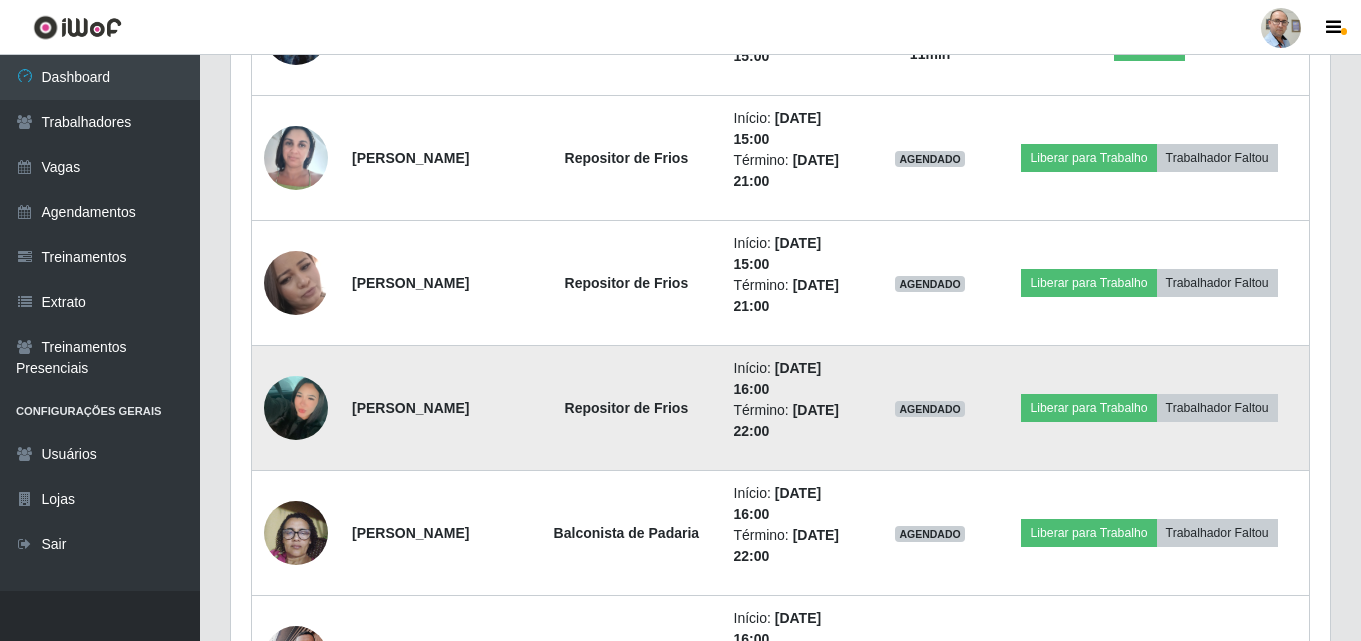 click at bounding box center [296, 408] 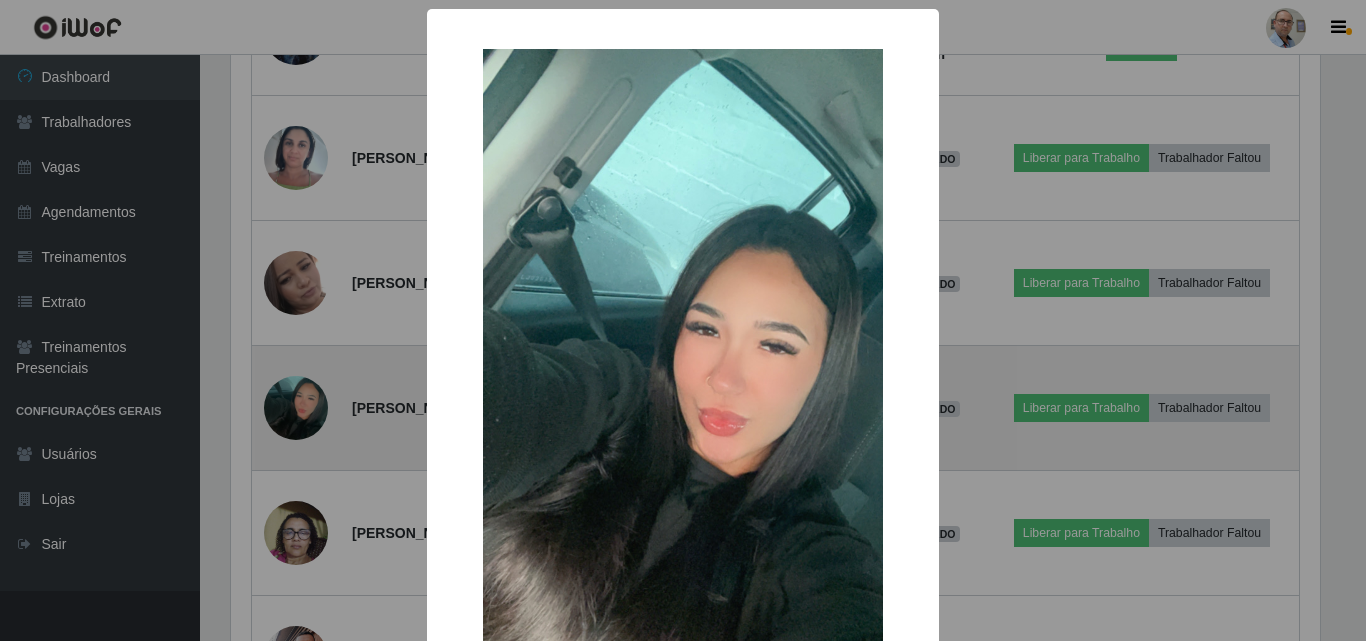 scroll, scrollTop: 999585, scrollLeft: 998911, axis: both 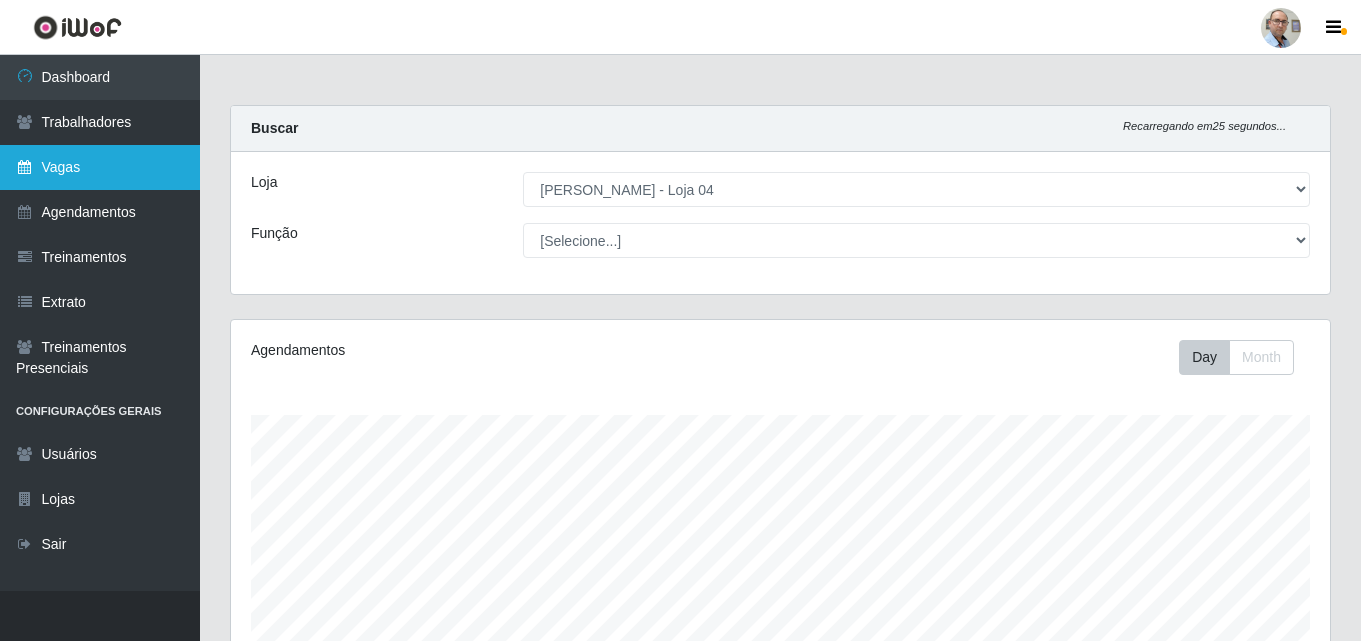 click on "Vagas" at bounding box center [100, 167] 